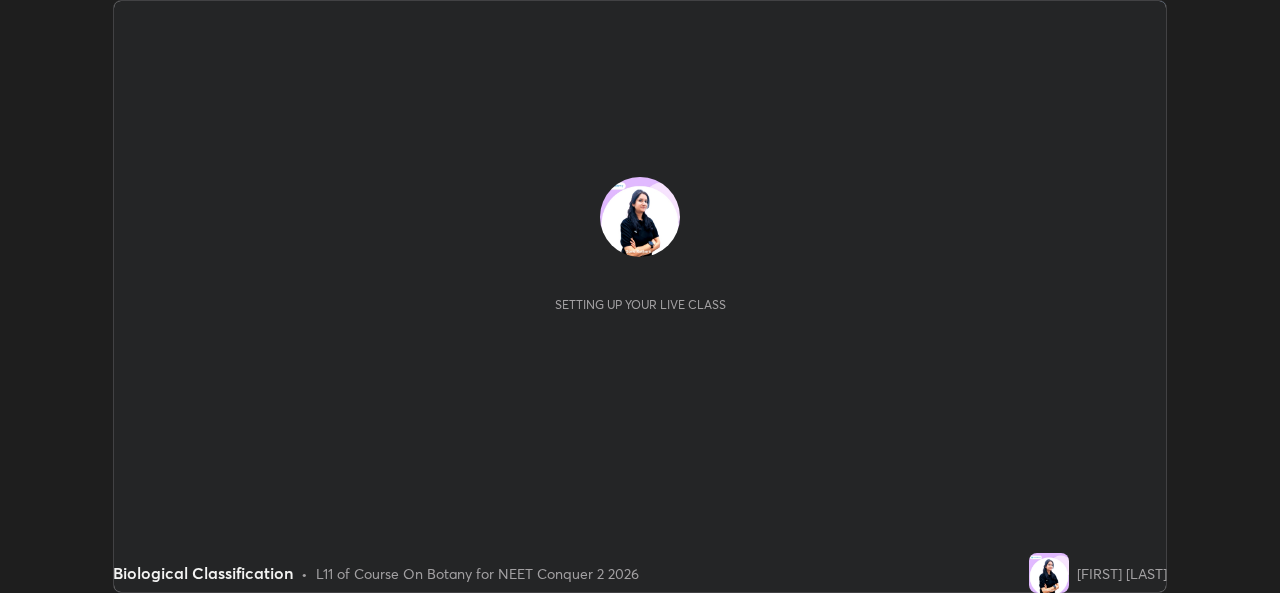 scroll, scrollTop: 0, scrollLeft: 0, axis: both 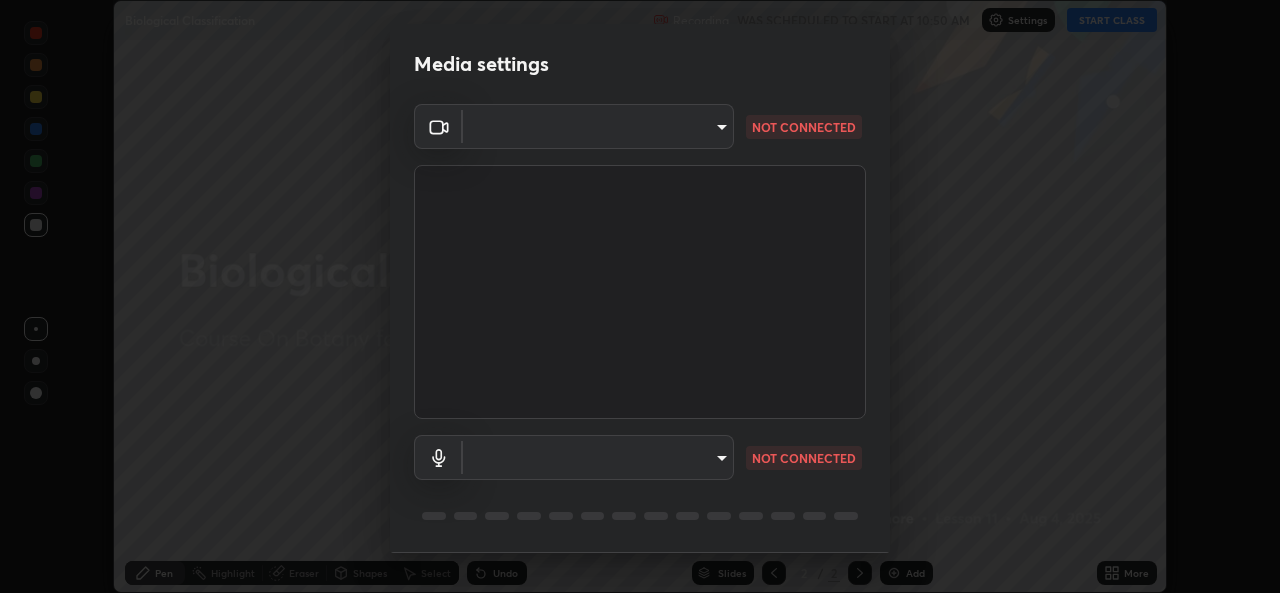 type on "49ae221ac10e7450fae1aa5d9d074b6745a4d7b76778b29691f85c0d3e1dda1d" 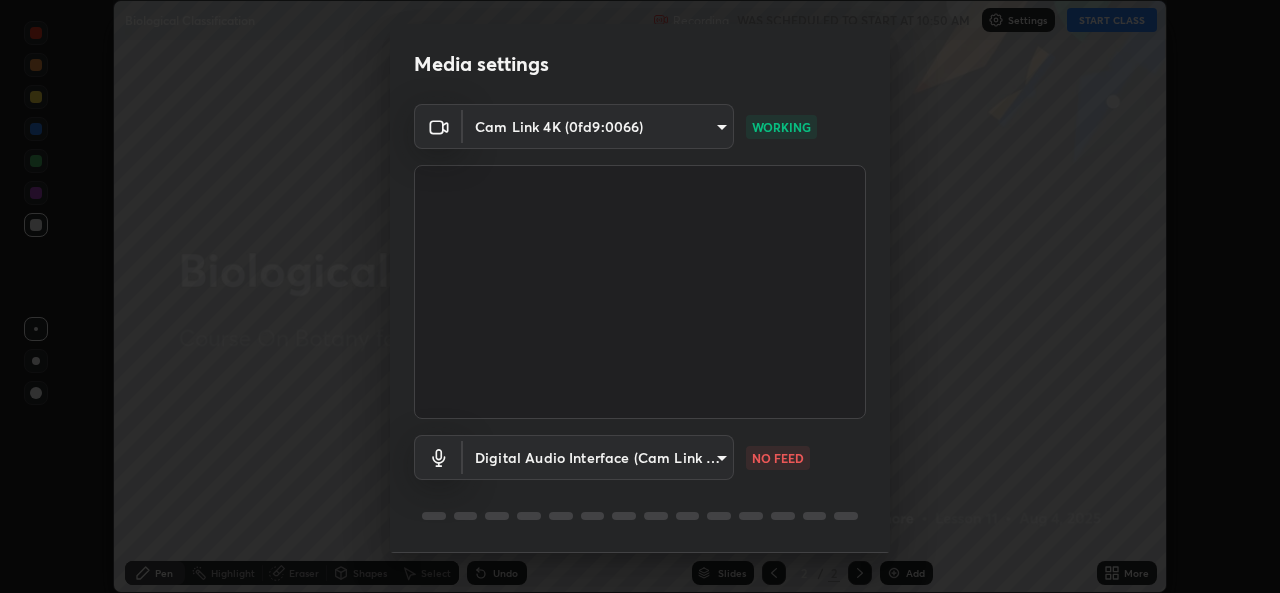 scroll, scrollTop: 63, scrollLeft: 0, axis: vertical 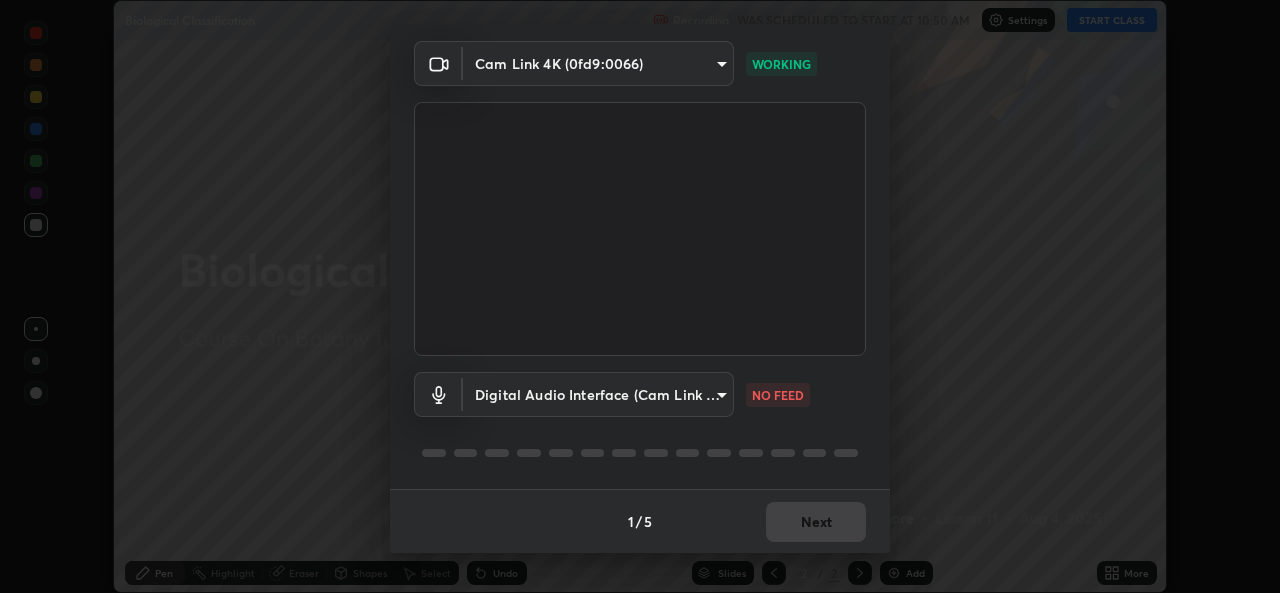 click on "Erase all Biological Classification Recording WAS SCHEDULED TO START AT  10:50 AM Settings START CLASS Setting up your live class Biological Classification • L11 of Course On Botany for NEET Conquer 2 2026 [FIRST] [LAST] Pen Highlight Eraser Shapes Select Undo Slides 2 / 2 Add More No doubts shared Encourage your learners to ask a doubt for better clarity Report an issue Reason for reporting Buffering Chat not working Audio - Video sync issue Educator video quality low ​ Attach an image Report Media settings Cam Link 4K (0fd9:0066) [HASH] WORKING Digital Audio Interface (Cam Link 4K) [HASH] NO FEED 1 / 5 Next" at bounding box center [640, 296] 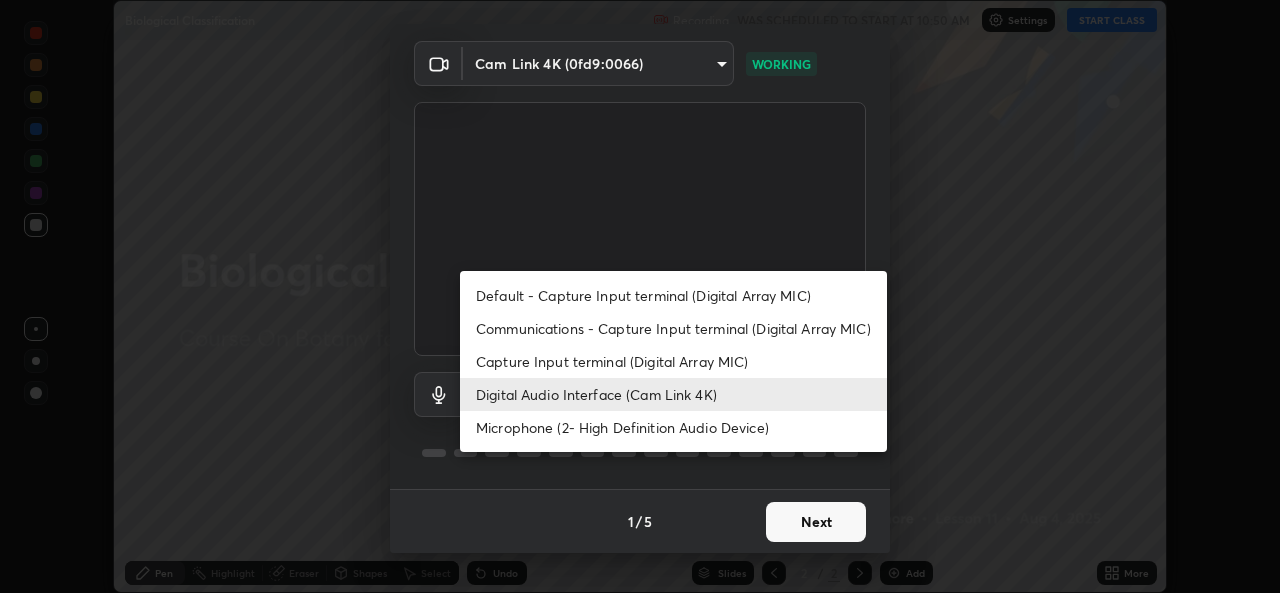 click on "Default - Capture Input terminal (Digital Array MIC)" at bounding box center (673, 295) 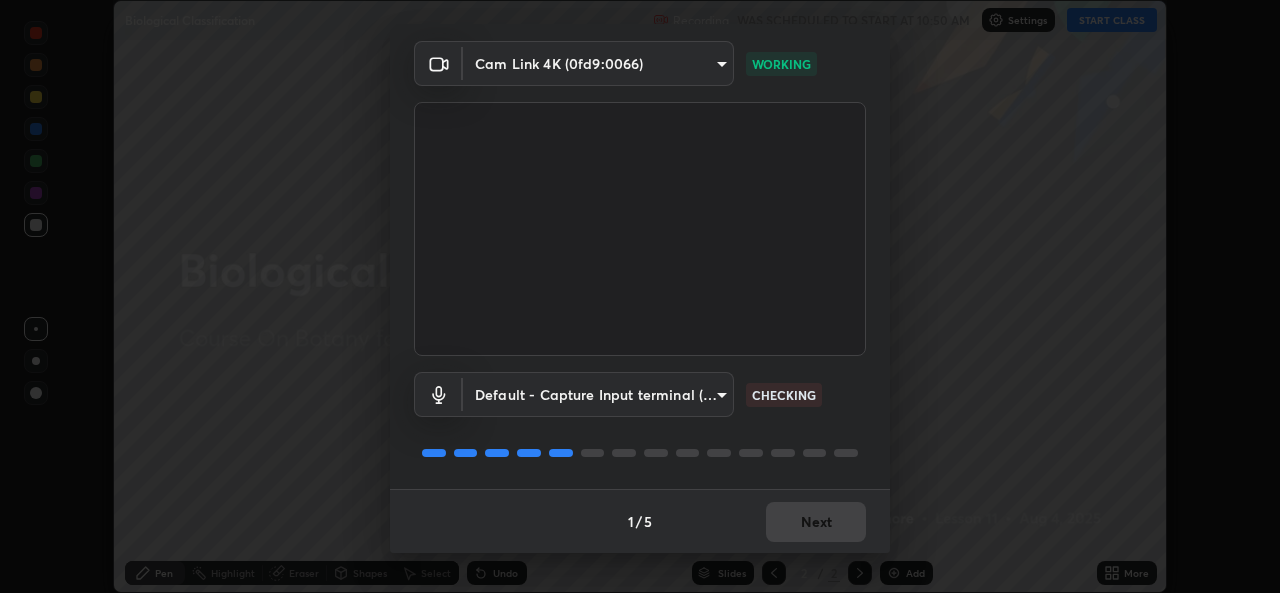 click on "Erase all Biological Classification Recording WAS SCHEDULED TO START AT  10:50 AM Settings START CLASS Setting up your live class Biological Classification • L11 of Course On Botany for NEET Conquer 2 2026 [FIRST] [LAST] Pen Highlight Eraser Shapes Select Undo Slides 2 / 2 Add More No doubts shared Encourage your learners to ask a doubt for better clarity Report an issue Reason for reporting Buffering Chat not working Audio - Video sync issue Educator video quality low ​ Attach an image Report Media settings Cam Link 4K (0fd9:0066) [HASH] WORKING Default - Capture Input terminal (Digital Array MIC) default CHECKING 1 / 5 Next" at bounding box center (640, 296) 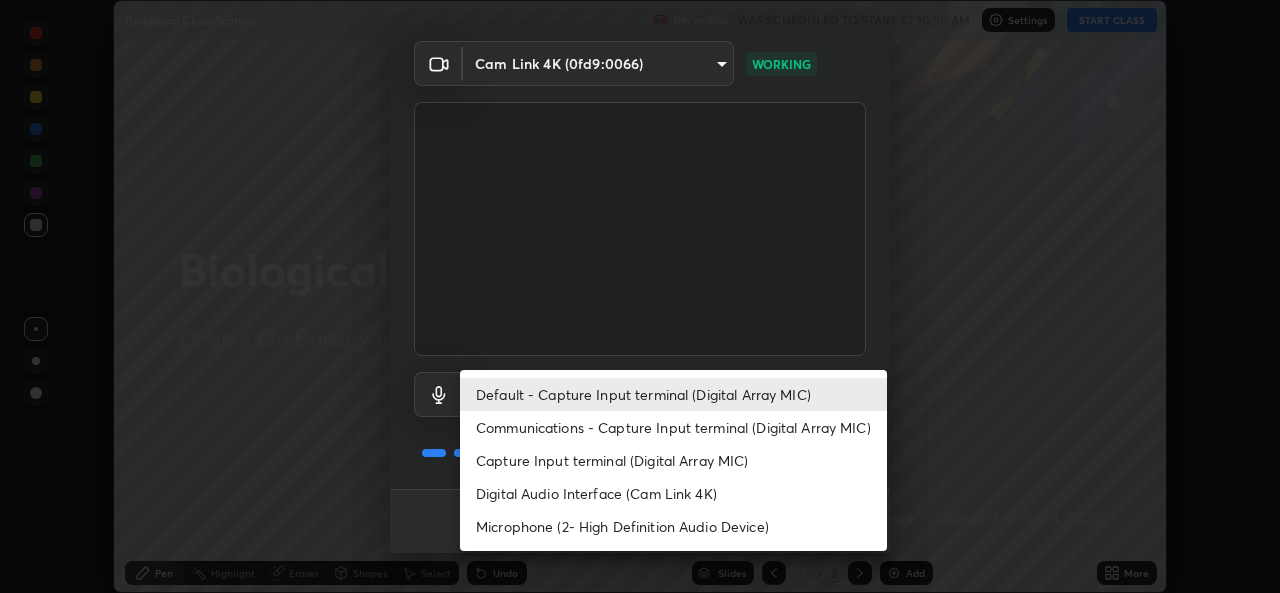 click on "Digital Audio Interface (Cam Link 4K)" at bounding box center [673, 493] 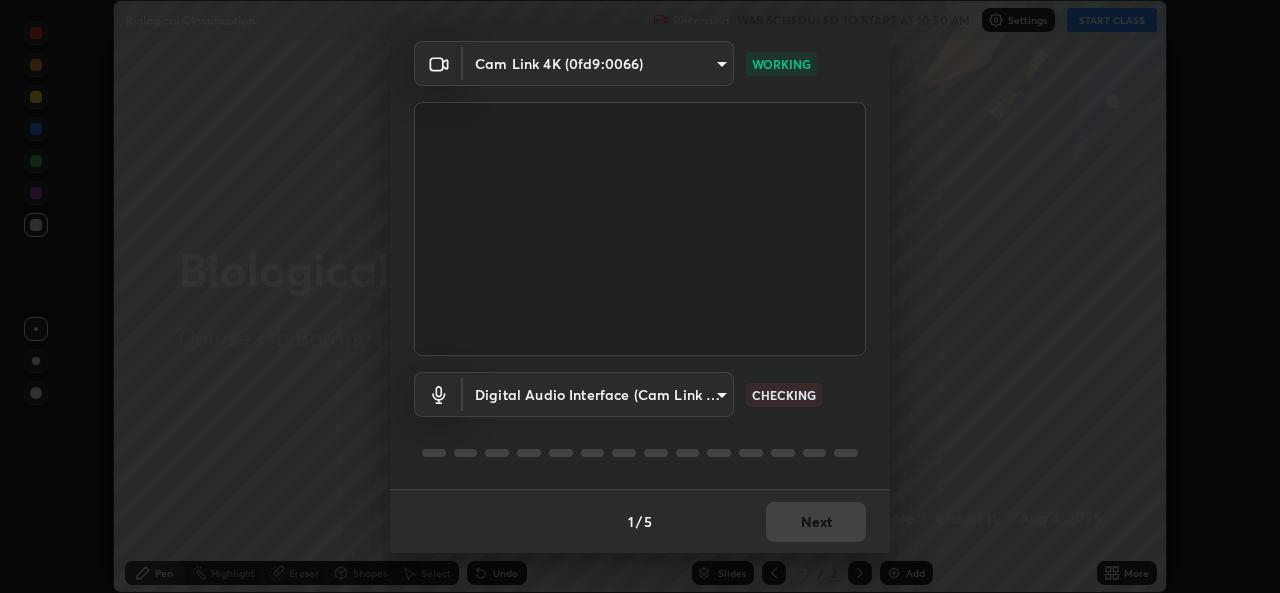 click on "1 / 5 Next" at bounding box center (640, 521) 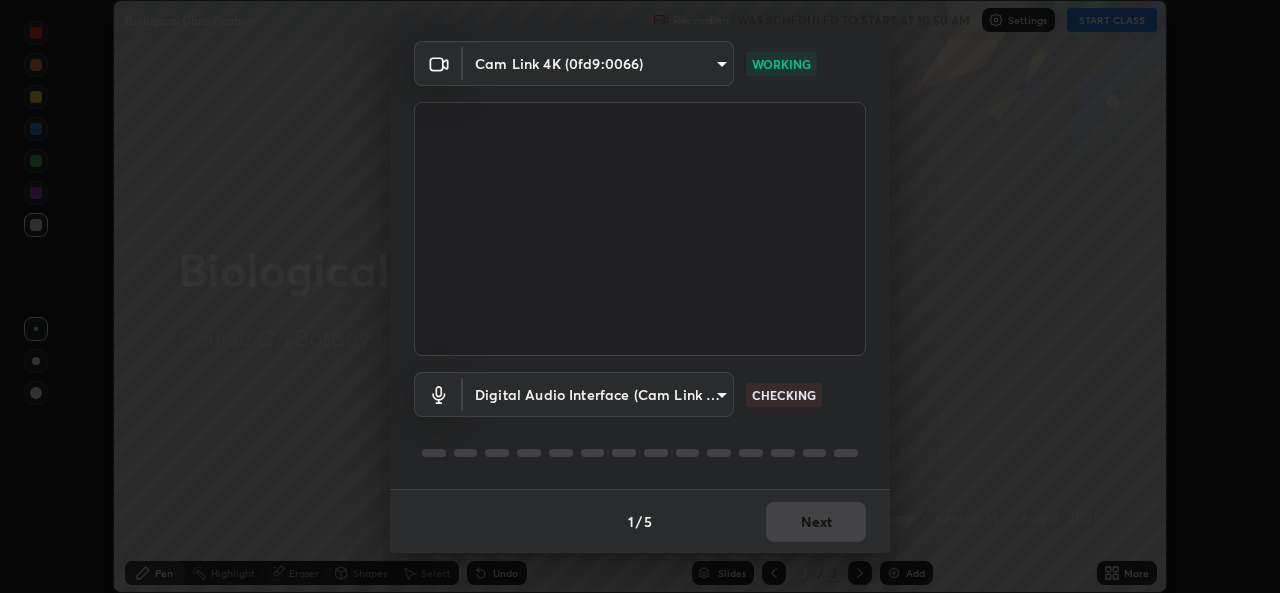 click on "Erase all Biological Classification Recording WAS SCHEDULED TO START AT  10:50 AM Settings START CLASS Setting up your live class Biological Classification • L11 of Course On Botany for NEET Conquer 2 2026 [FIRST] [LAST] Pen Highlight Eraser Shapes Select Undo Slides 2 / 2 Add More No doubts shared Encourage your learners to ask a doubt for better clarity Report an issue Reason for reporting Buffering Chat not working Audio - Video sync issue Educator video quality low ​ Attach an image Report Media settings Cam Link 4K (0fd9:0066) [HASH] WORKING Digital Audio Interface (Cam Link 4K) [HASH] CHECKING 1 / 5 Next" at bounding box center (640, 296) 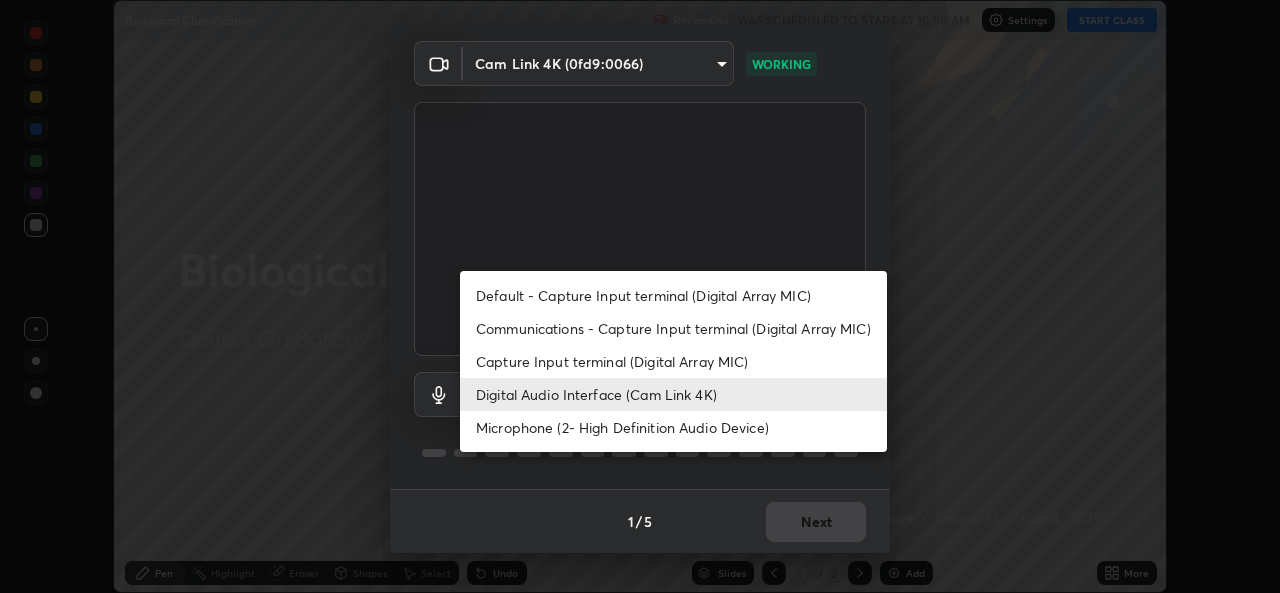 click on "Default - Capture Input terminal (Digital Array MIC)" at bounding box center [673, 295] 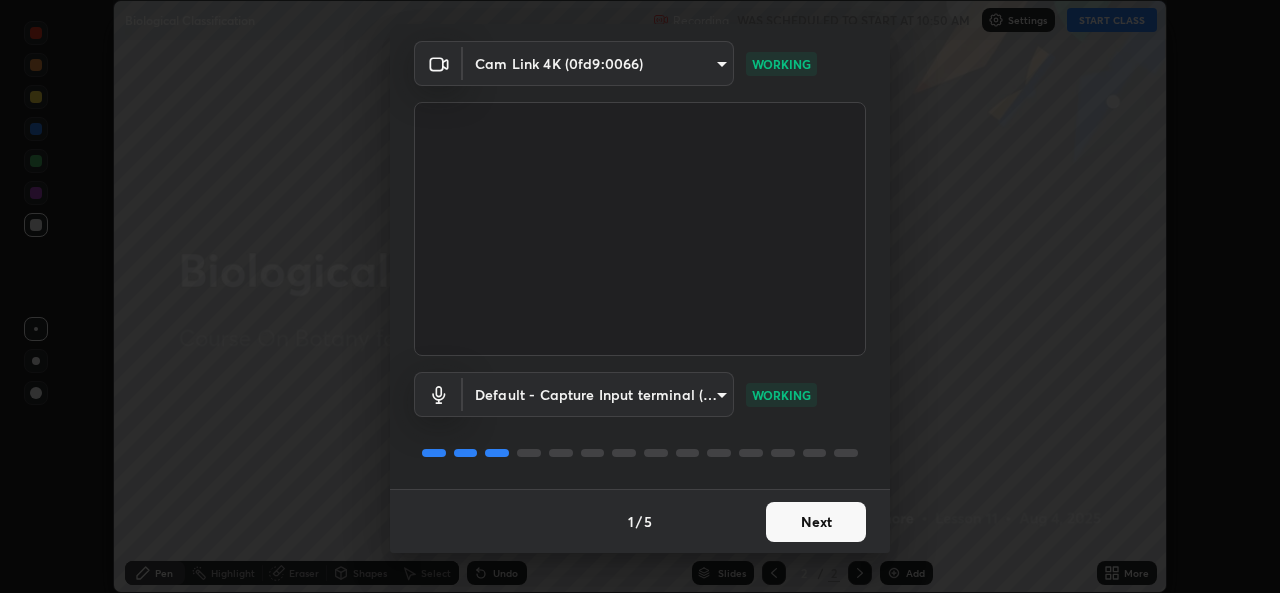 click on "Next" at bounding box center [816, 522] 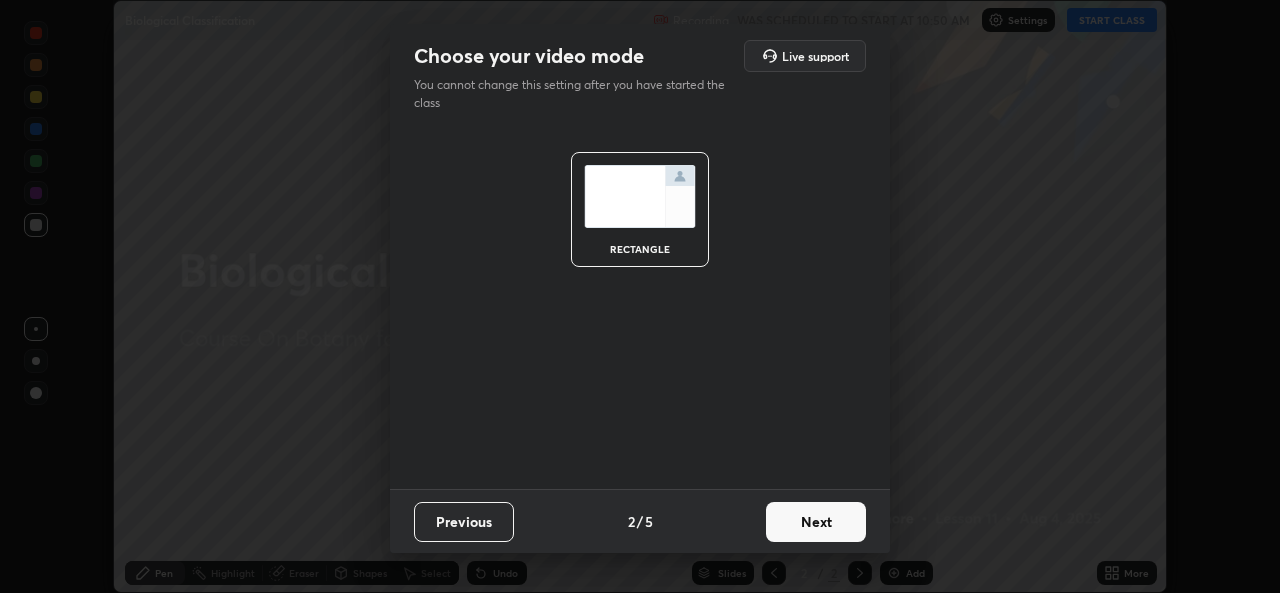 click on "Next" at bounding box center [816, 522] 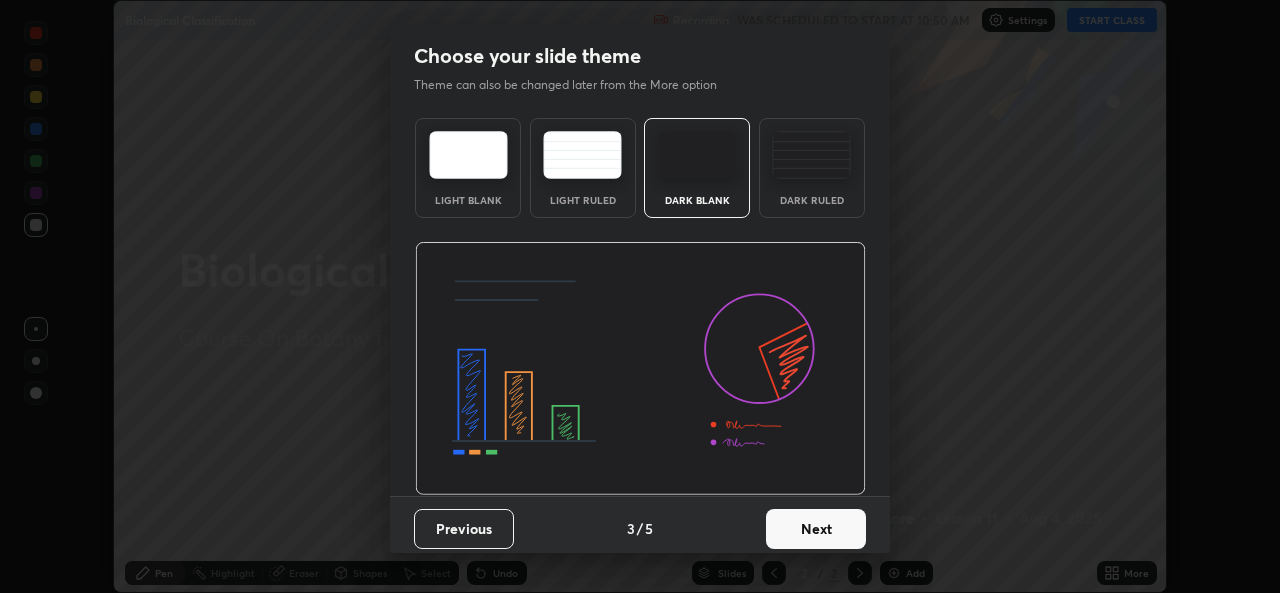 click on "Next" at bounding box center (816, 529) 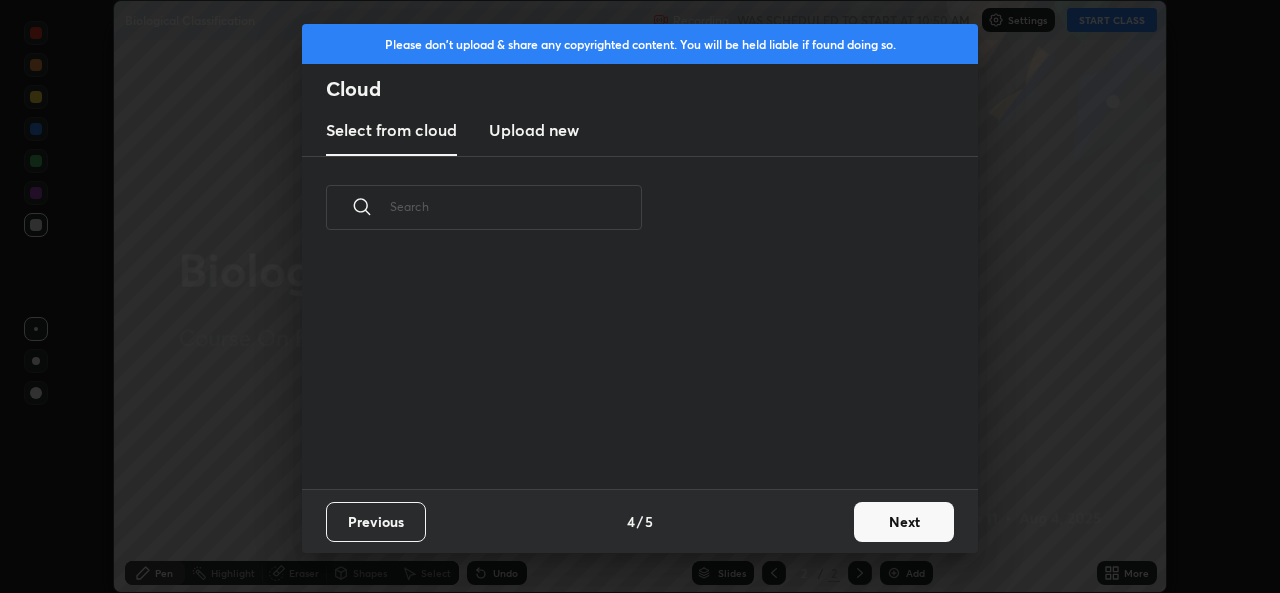click on "Next" at bounding box center (904, 522) 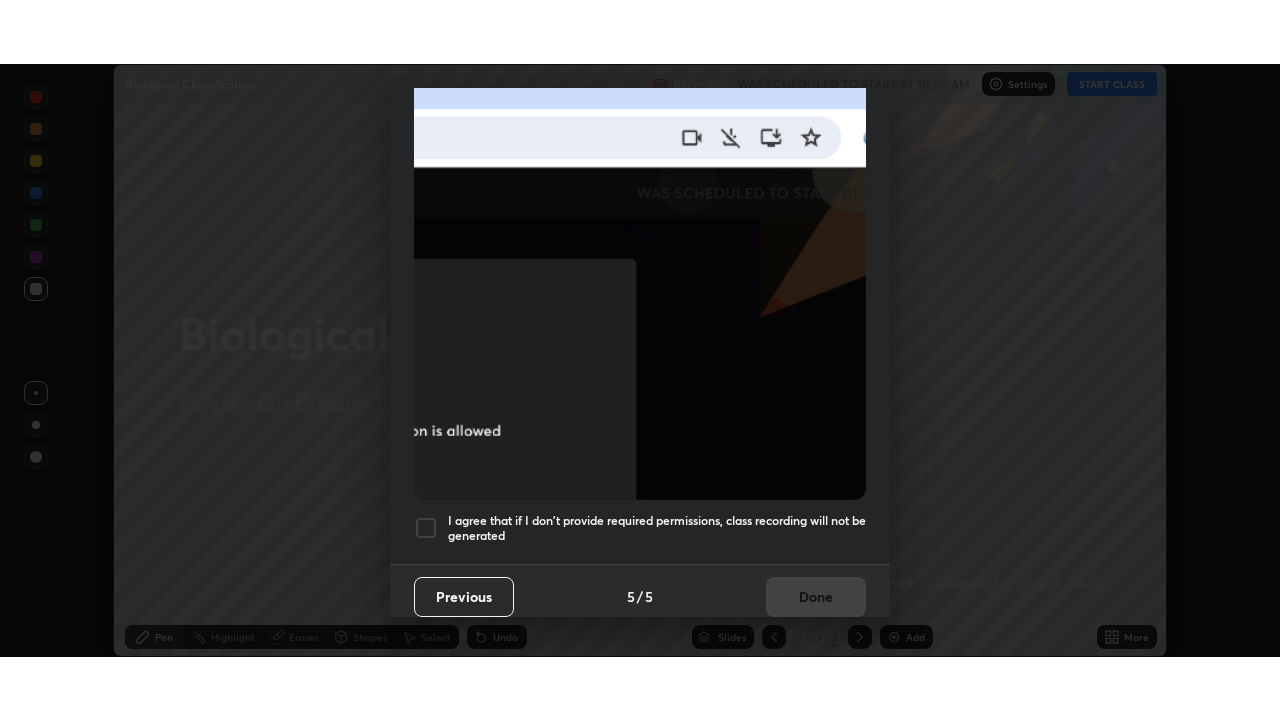 scroll, scrollTop: 471, scrollLeft: 0, axis: vertical 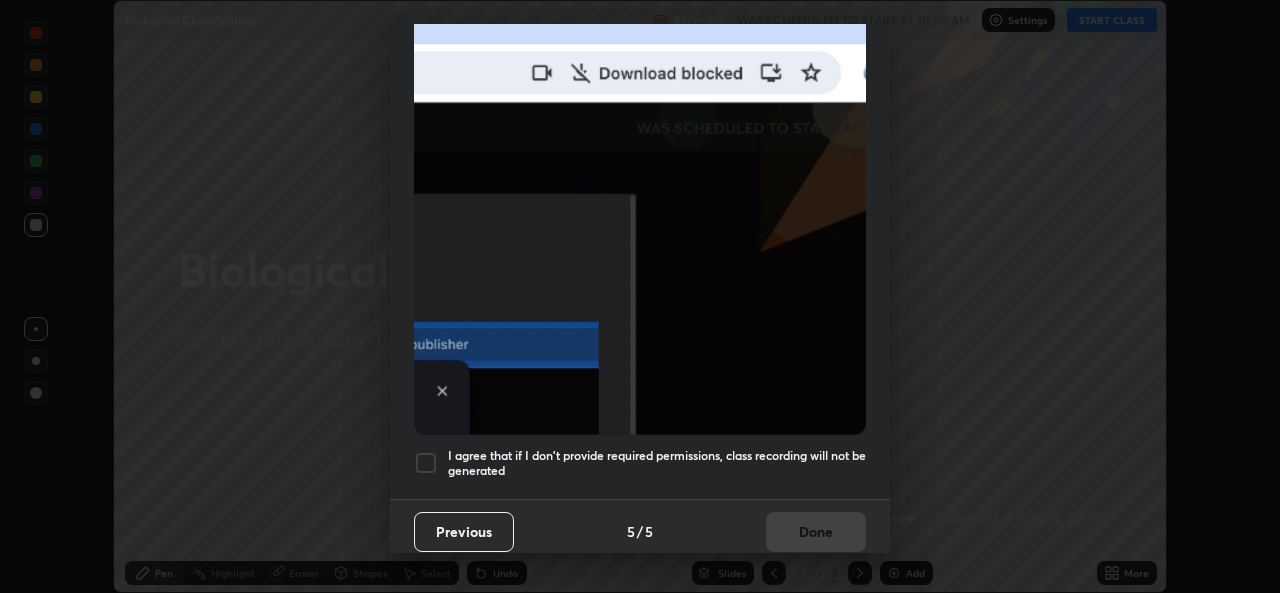 click at bounding box center (426, 463) 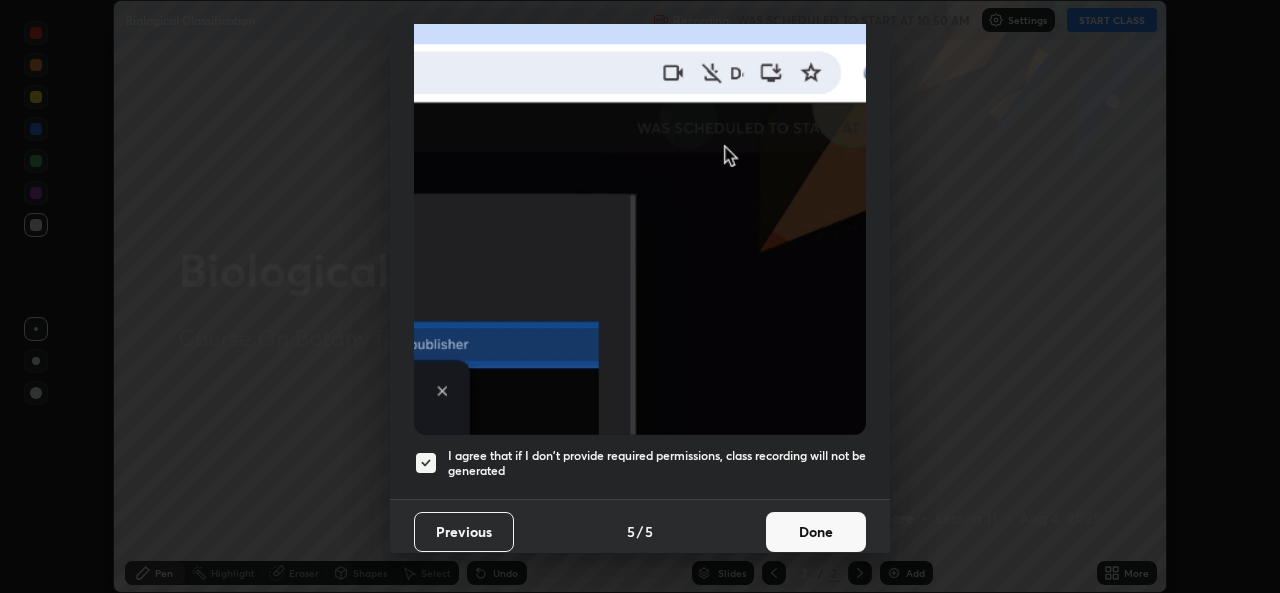 click on "Done" at bounding box center [816, 532] 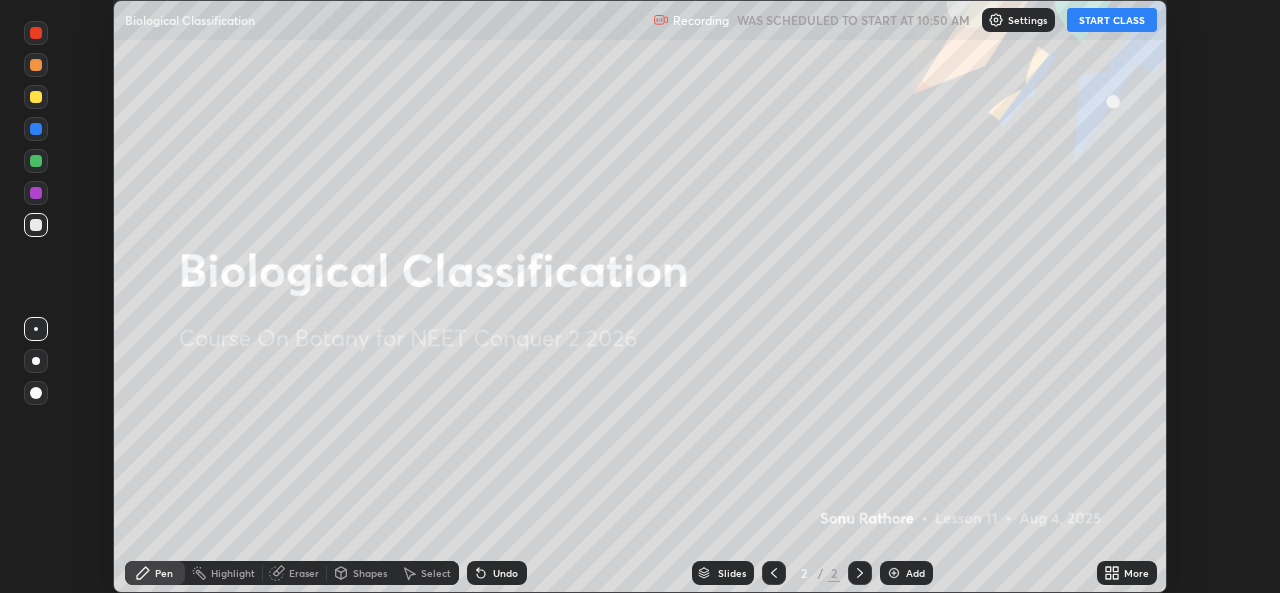 click on "More" at bounding box center [1136, 573] 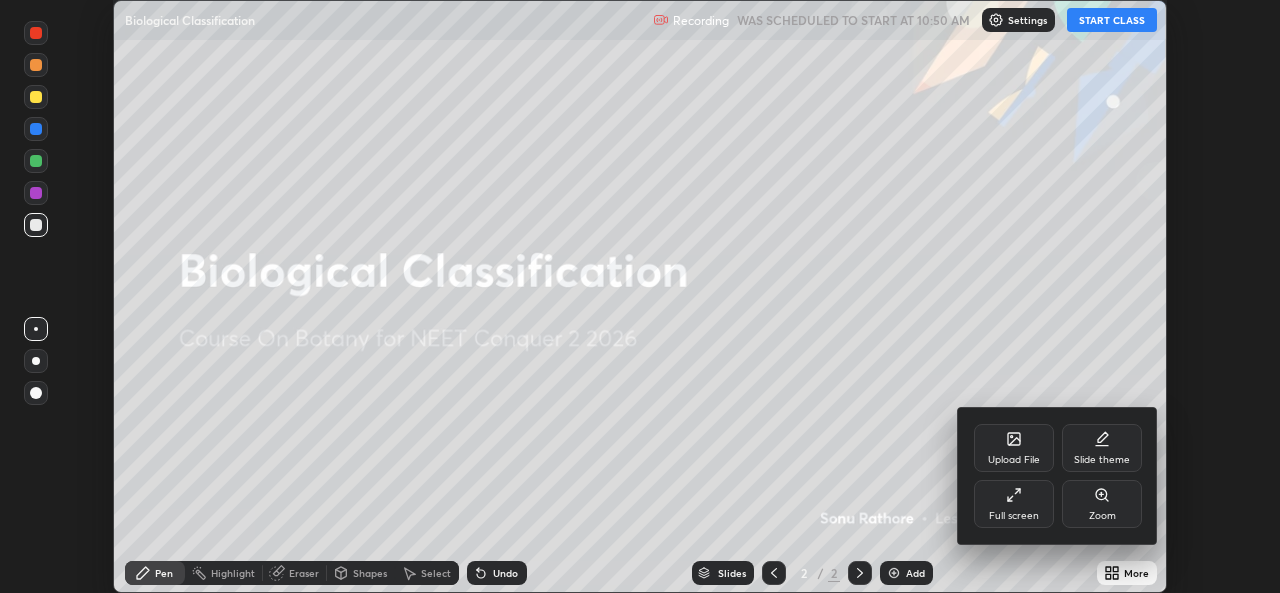 click on "Full screen" at bounding box center [1014, 504] 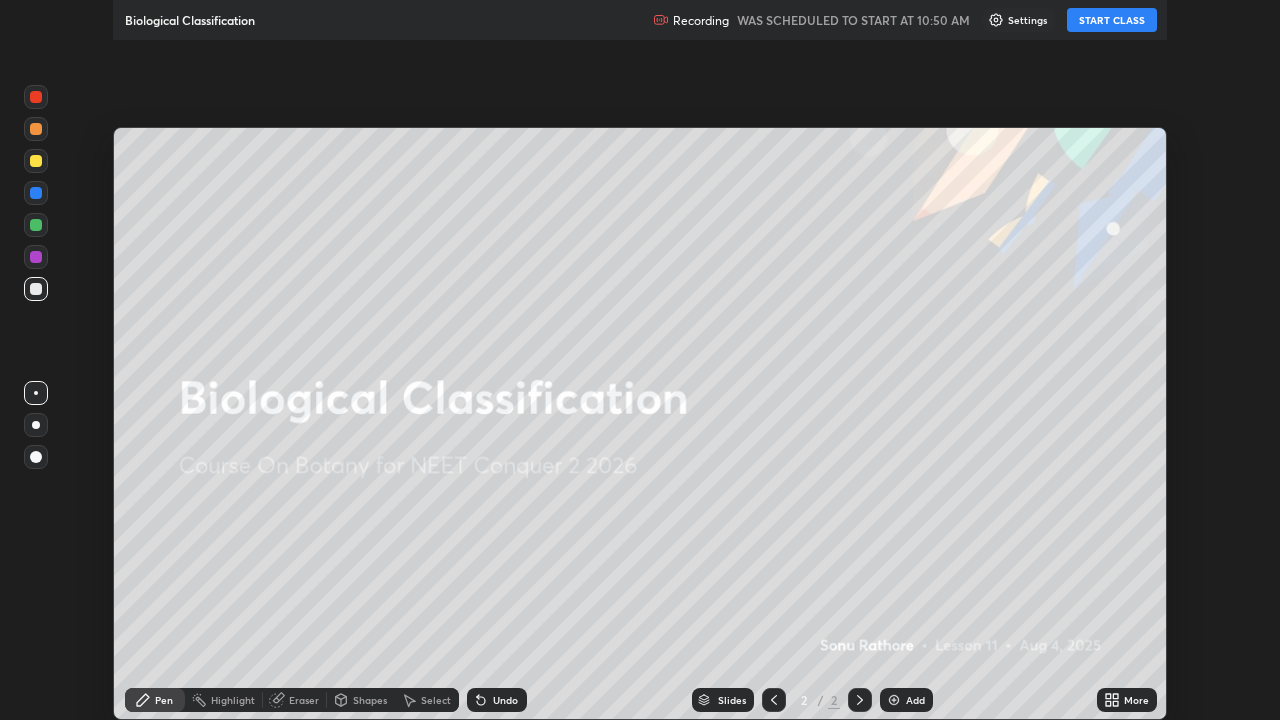 scroll, scrollTop: 99280, scrollLeft: 98720, axis: both 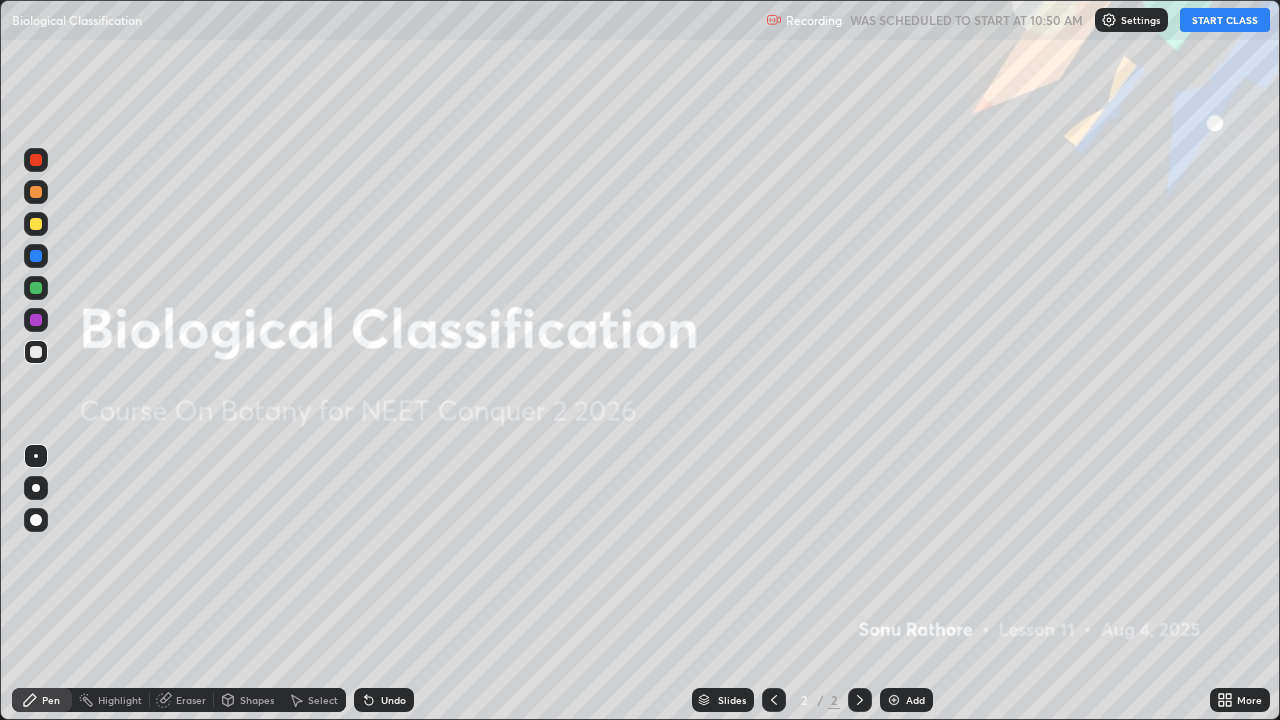 click on "START CLASS" at bounding box center [1225, 20] 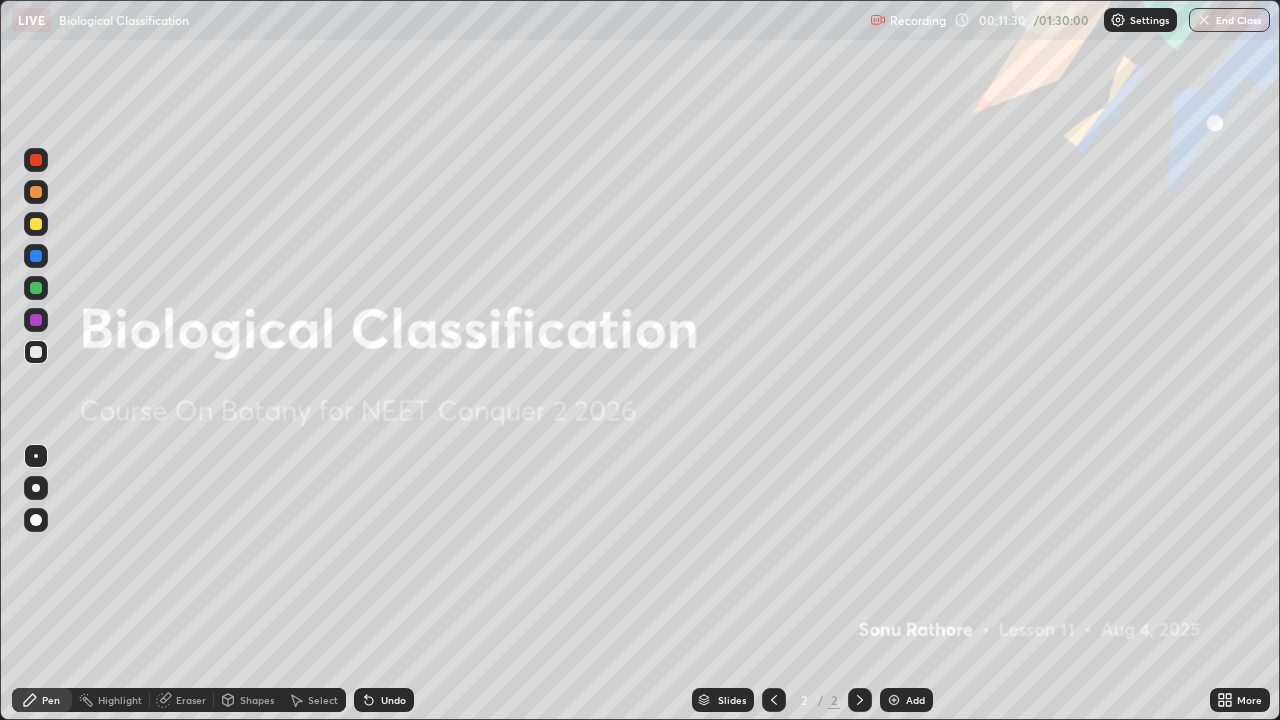 click at bounding box center [894, 700] 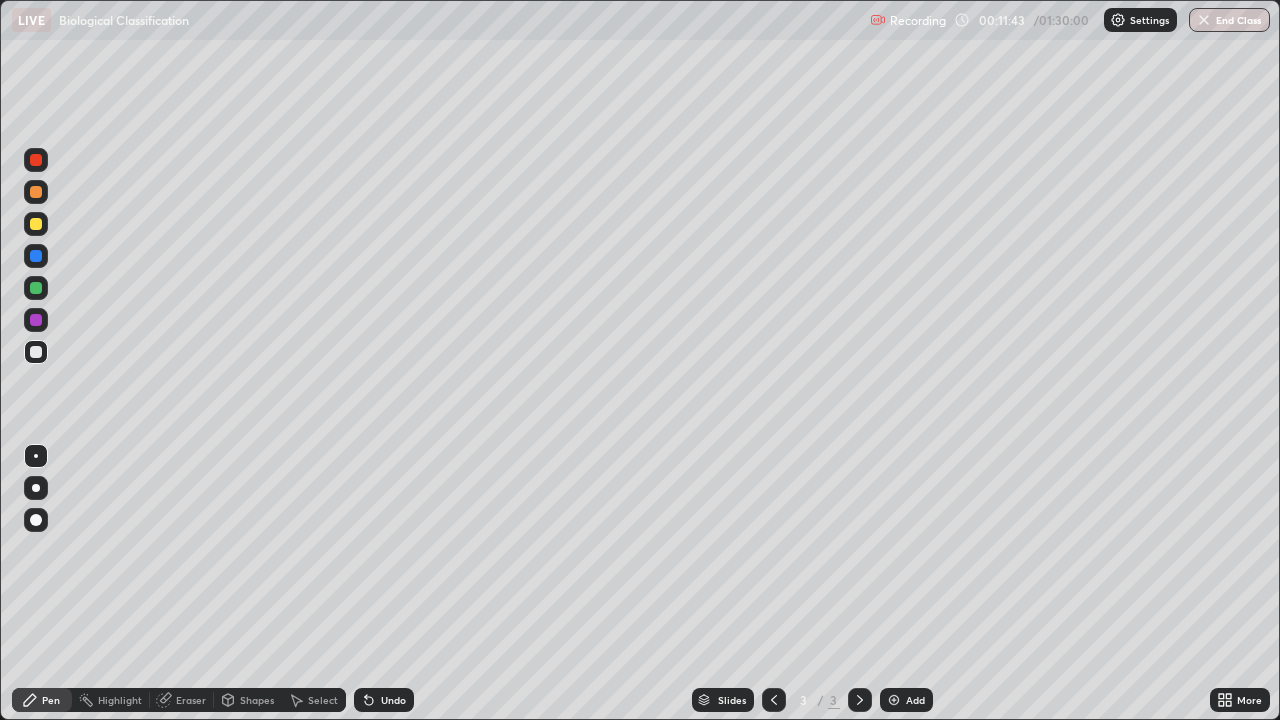 click at bounding box center (36, 192) 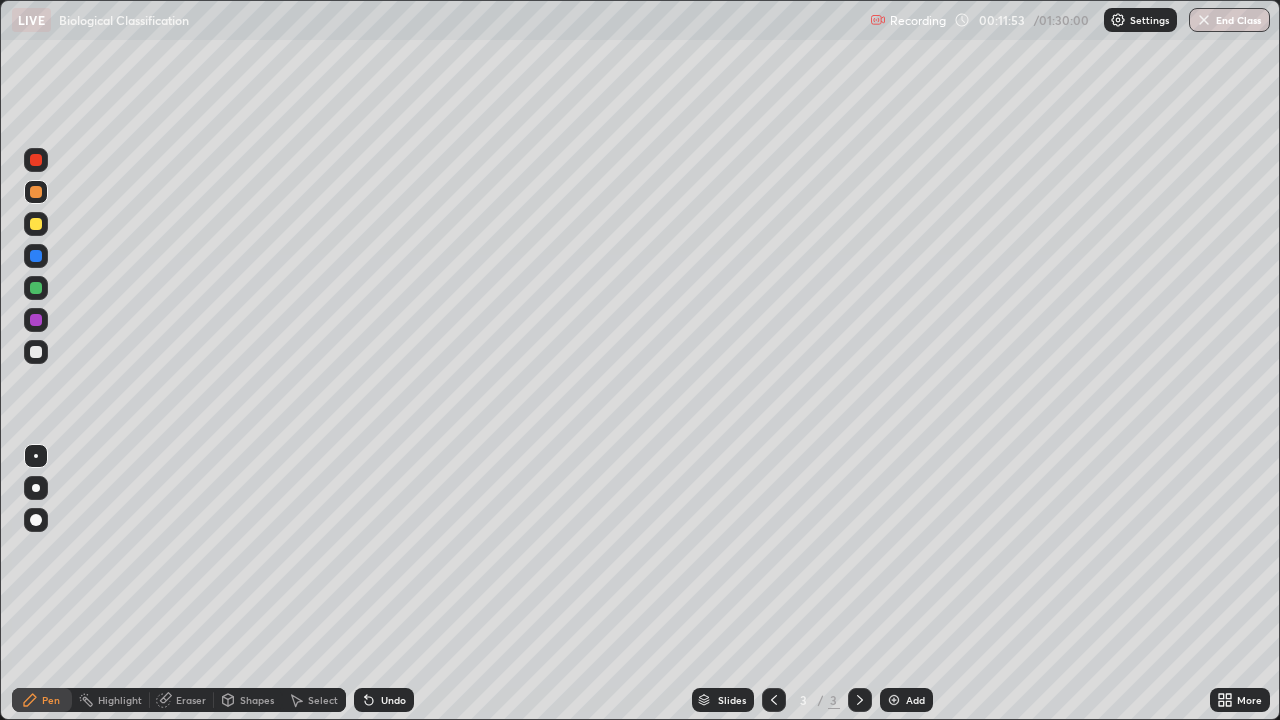 click at bounding box center (36, 352) 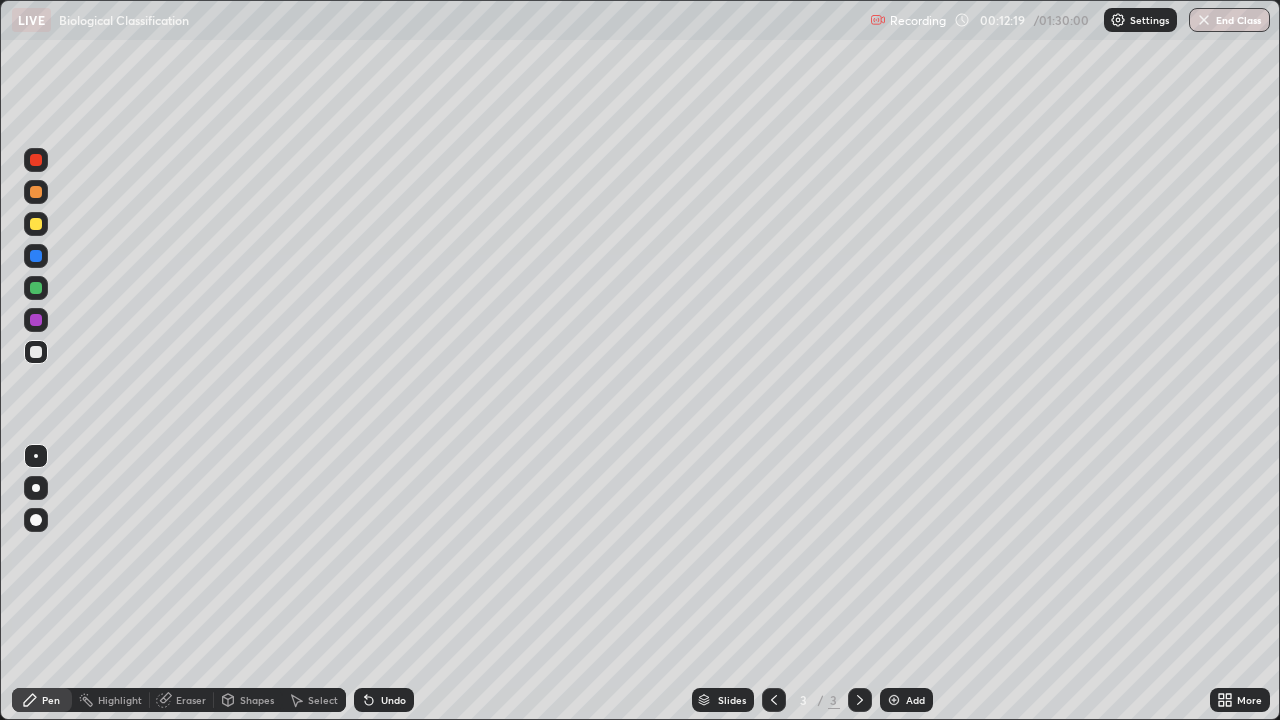 click on "Eraser" at bounding box center [191, 700] 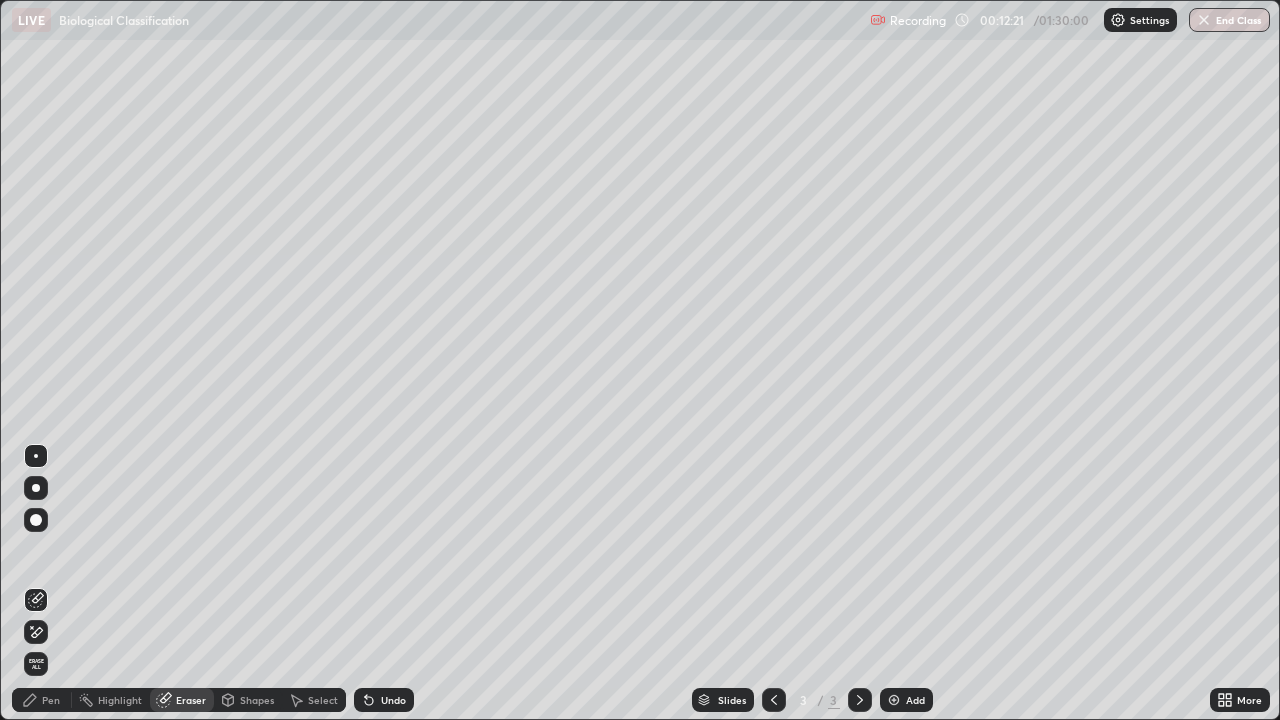click on "Pen" at bounding box center (51, 700) 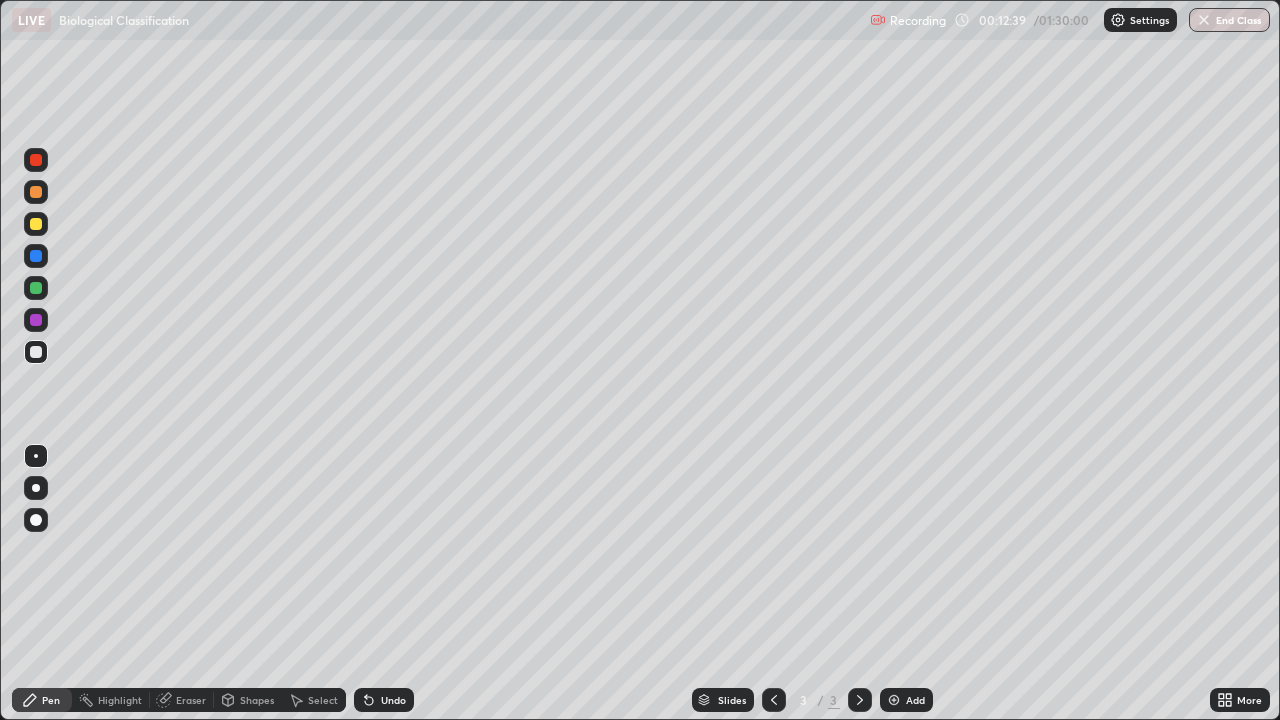 click on "Eraser" at bounding box center (191, 700) 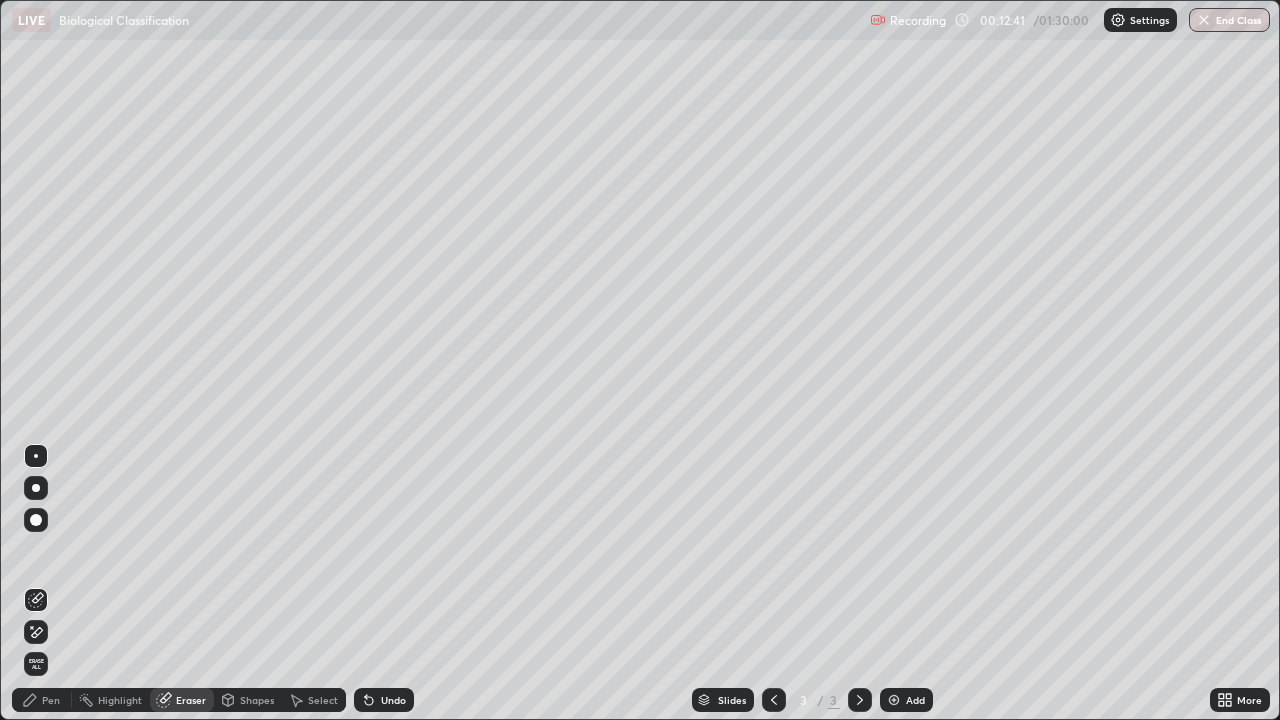 click on "Pen" at bounding box center [51, 700] 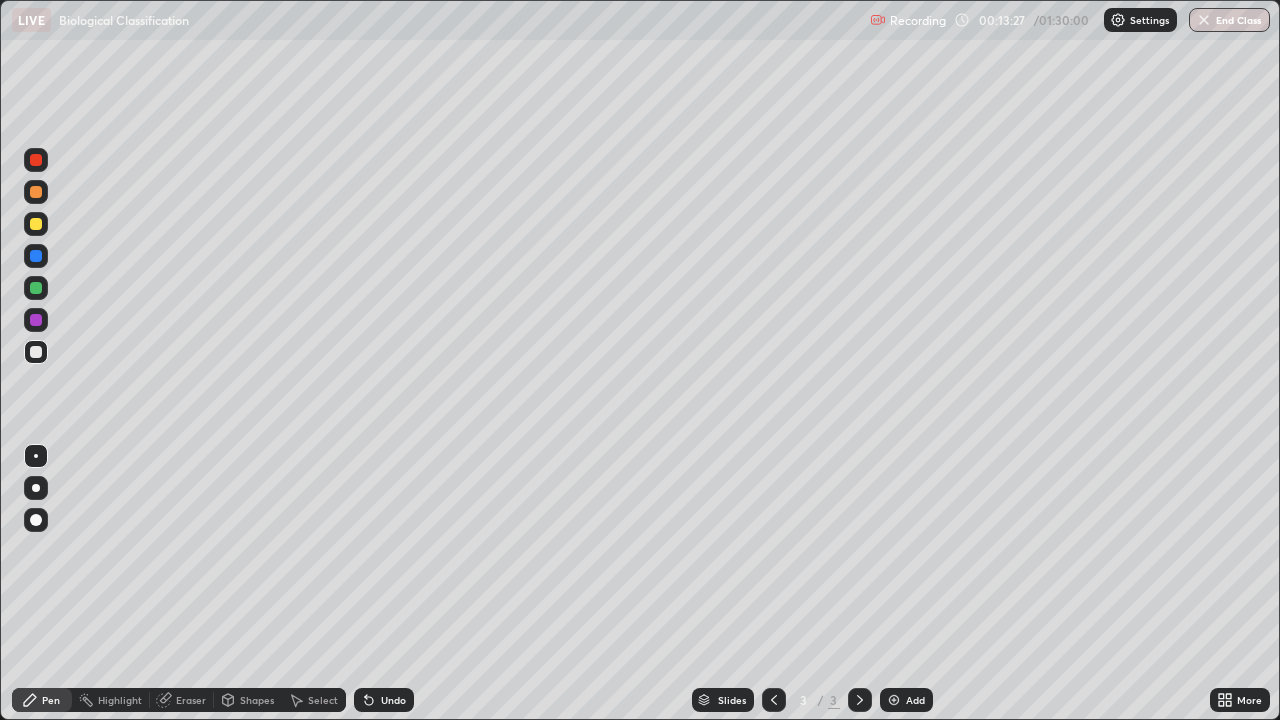 click on "Eraser" at bounding box center (191, 700) 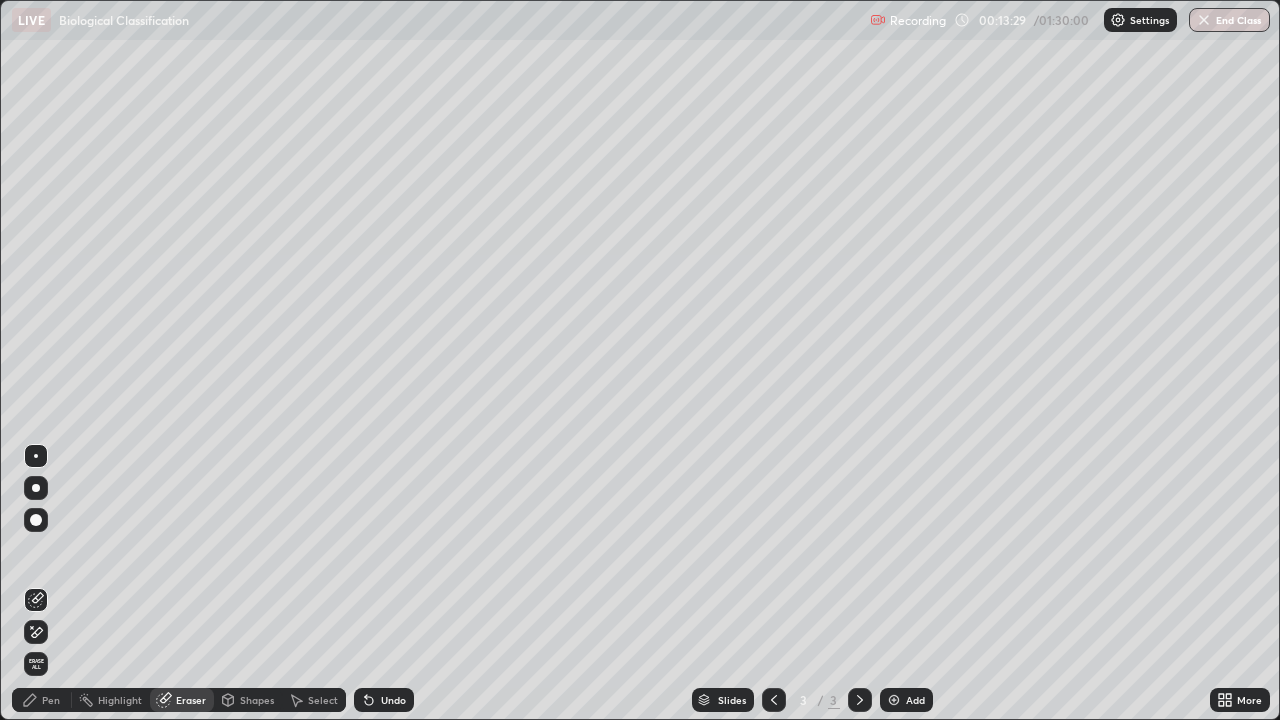 click on "Pen" at bounding box center [51, 700] 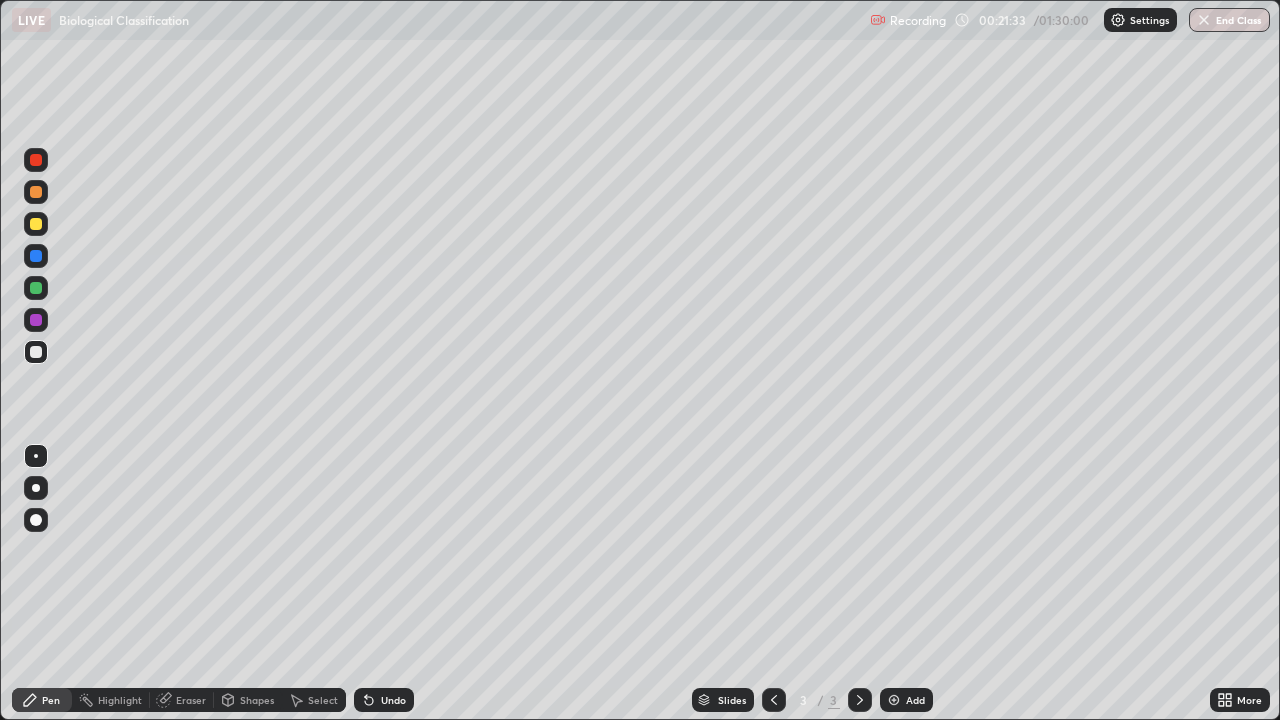 click on "Add" at bounding box center (915, 700) 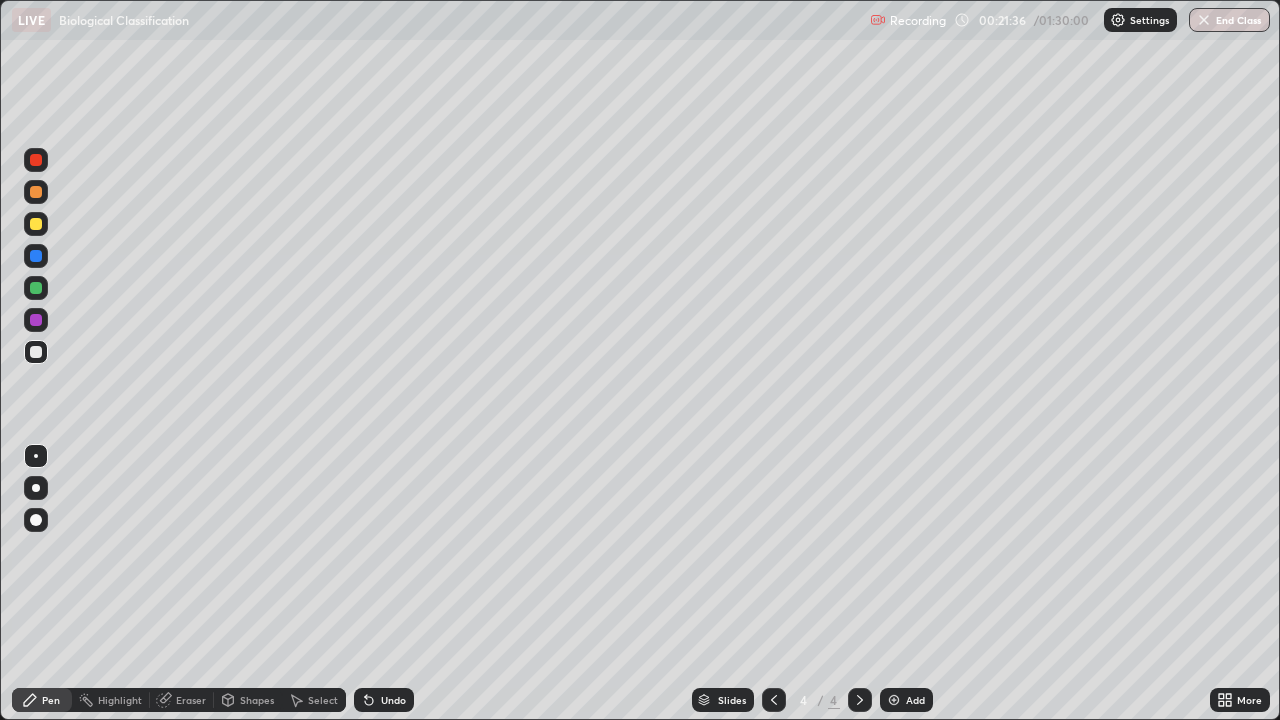 click at bounding box center (36, 192) 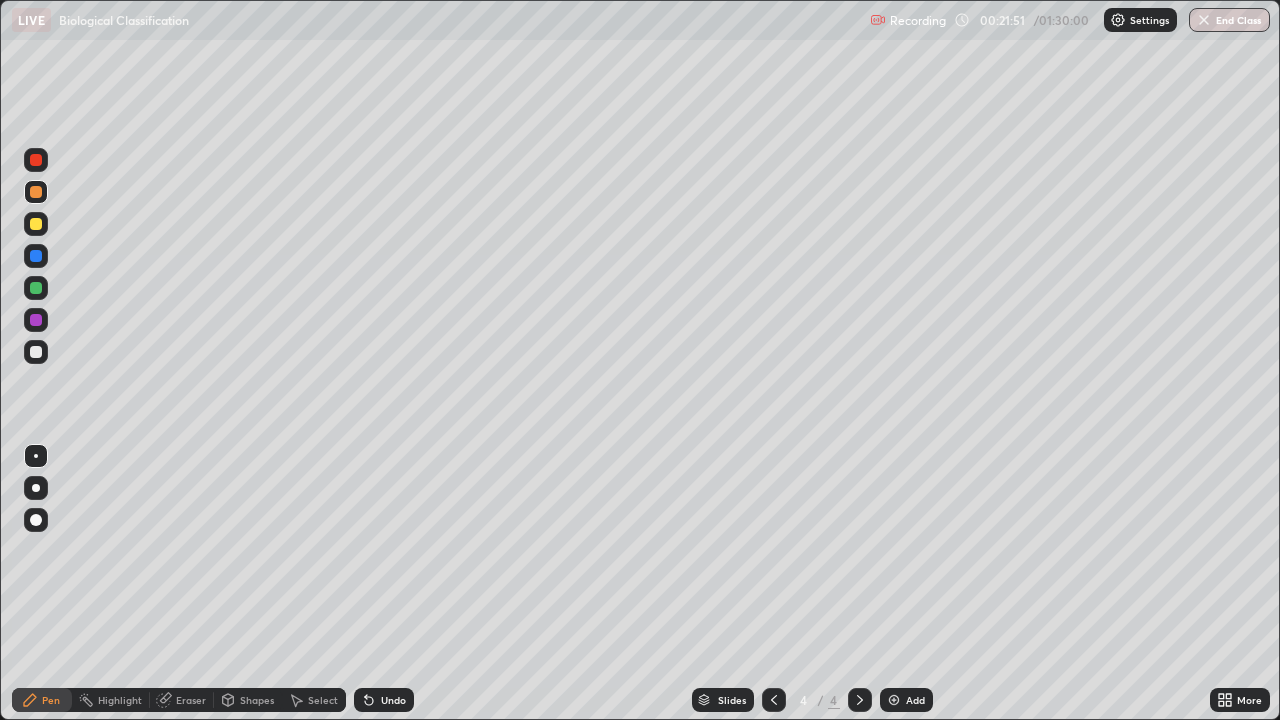 click at bounding box center [36, 352] 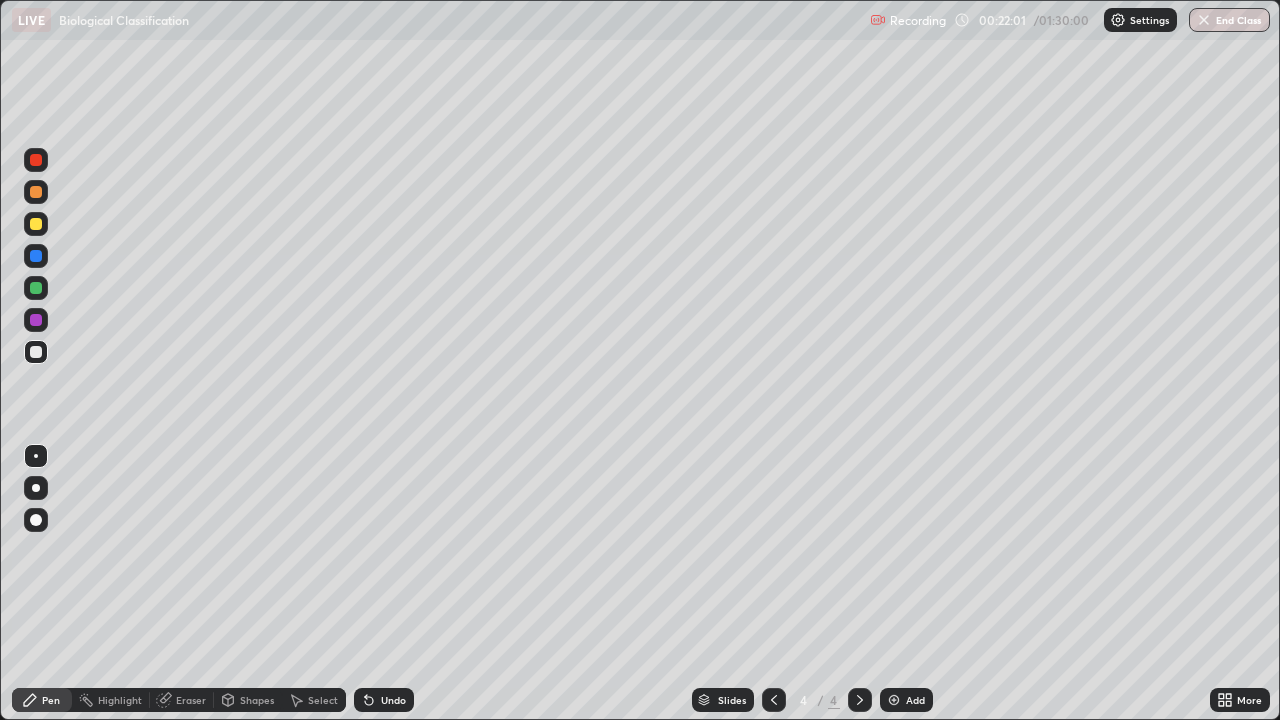 click at bounding box center [36, 352] 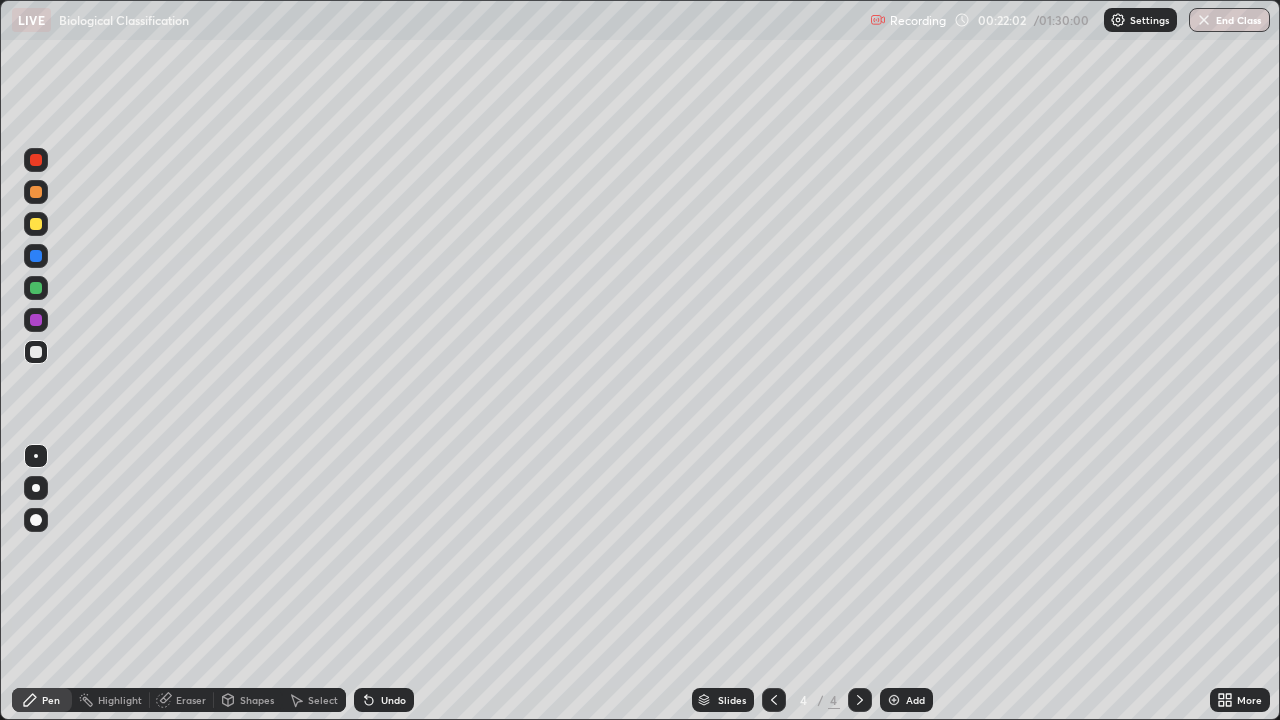 click at bounding box center (36, 352) 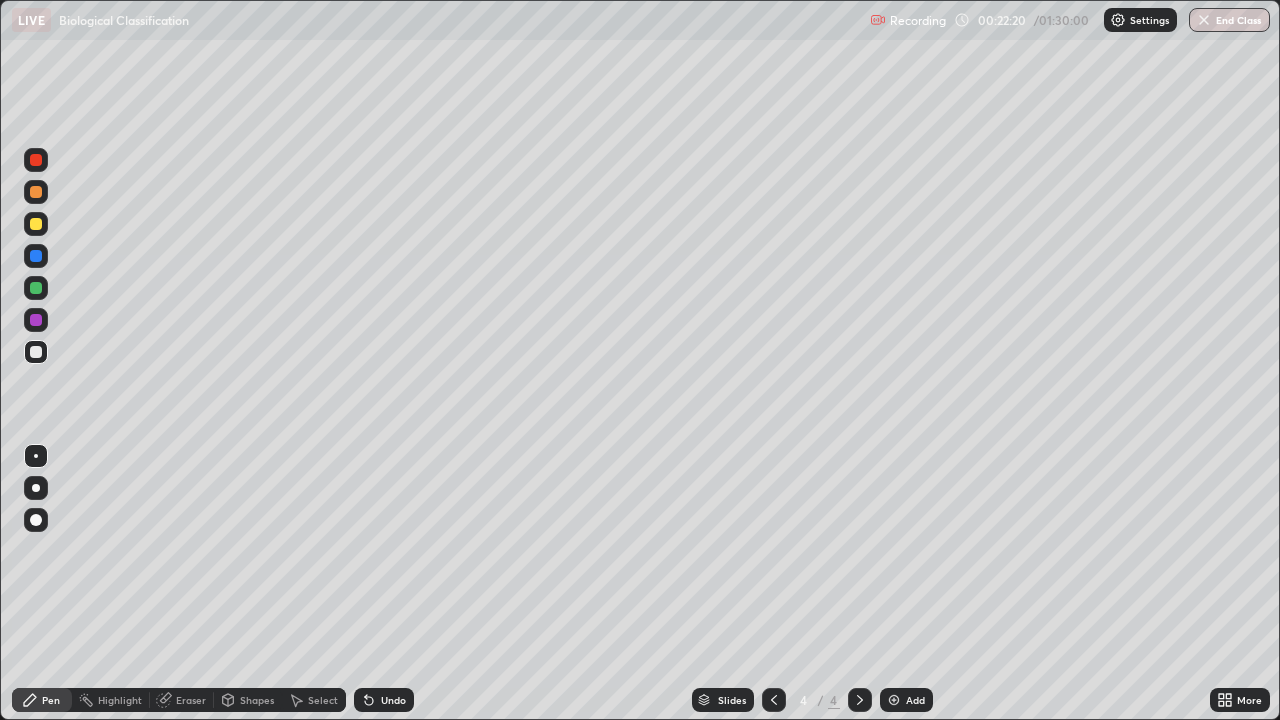 click at bounding box center [36, 352] 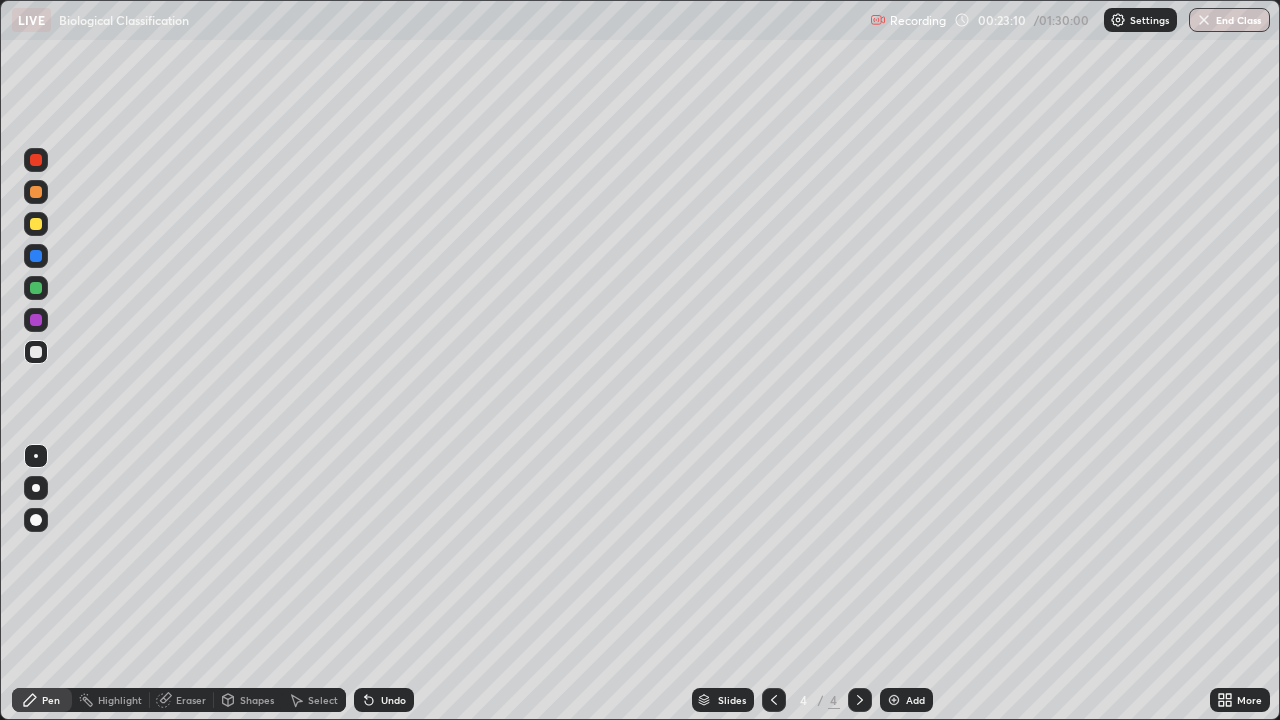 click at bounding box center [36, 352] 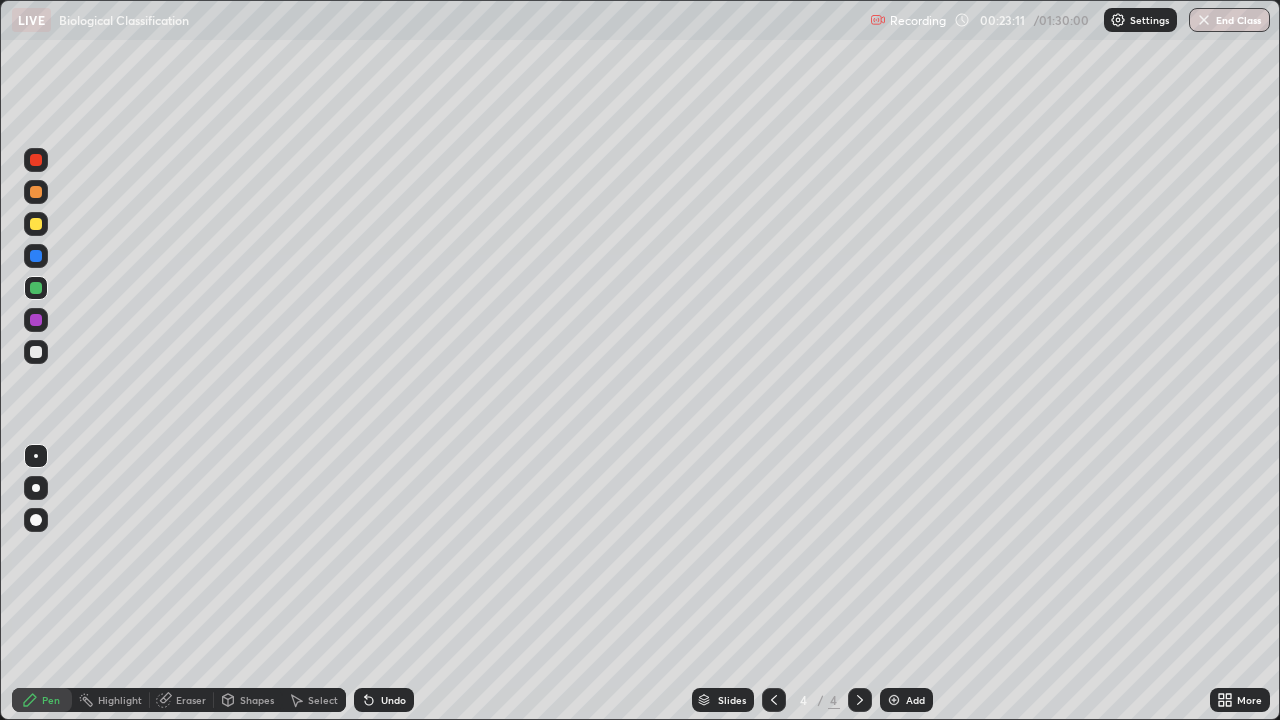 click at bounding box center (36, 456) 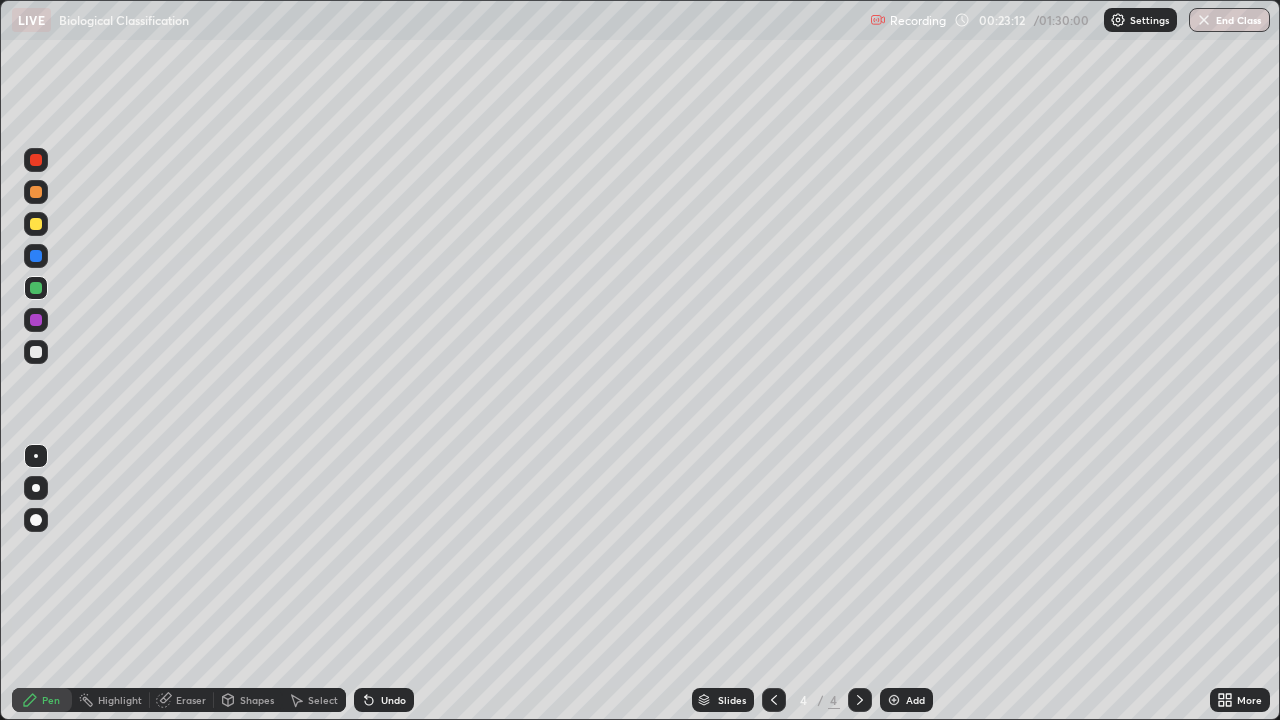 click at bounding box center (36, 224) 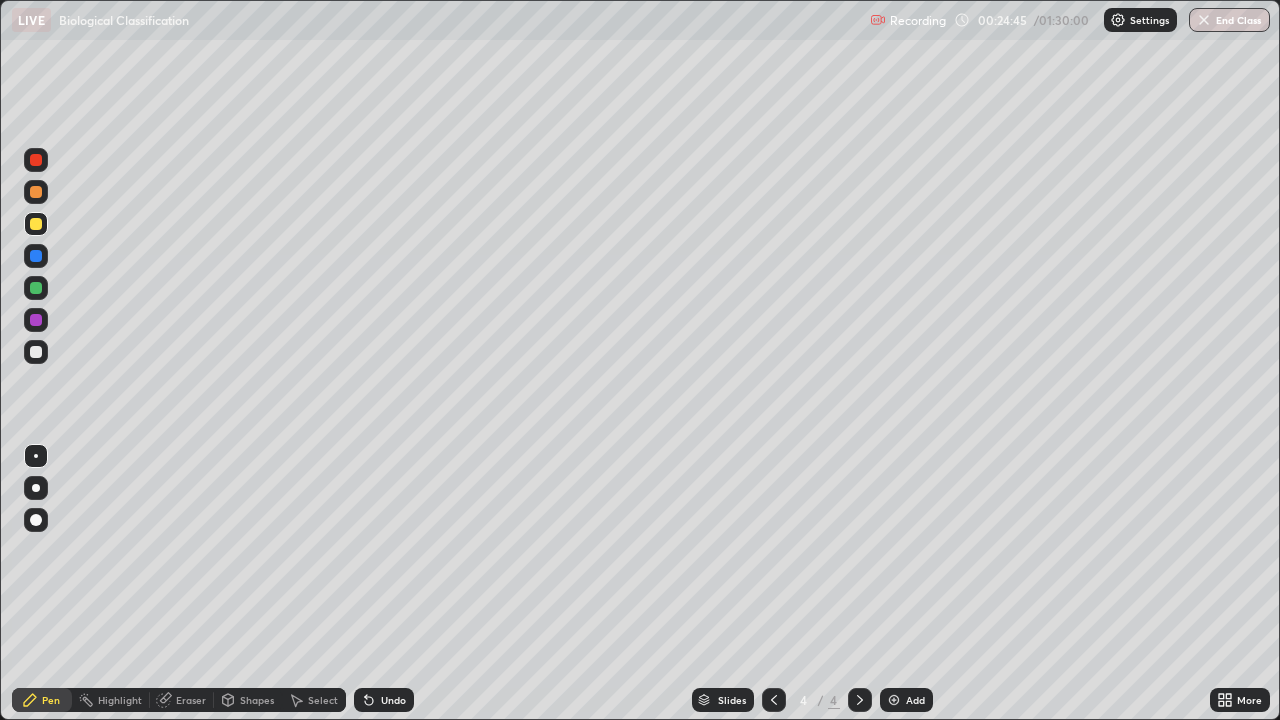click at bounding box center (36, 352) 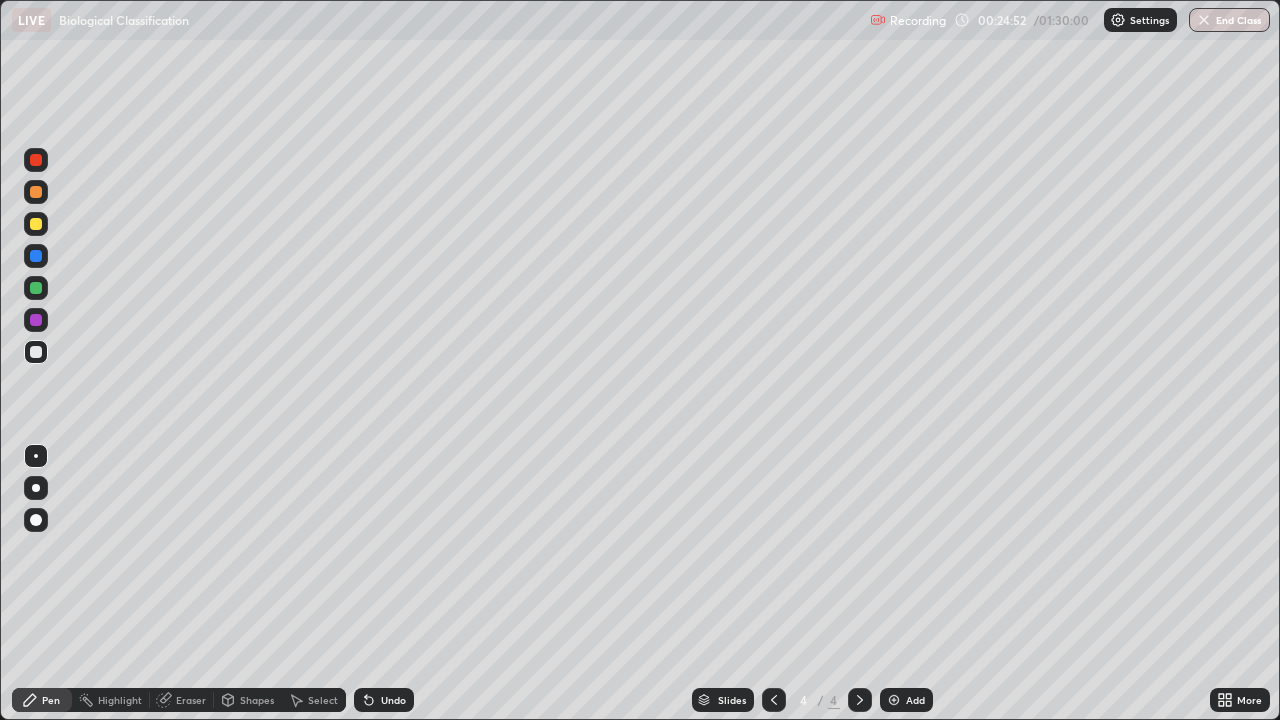 click at bounding box center (36, 192) 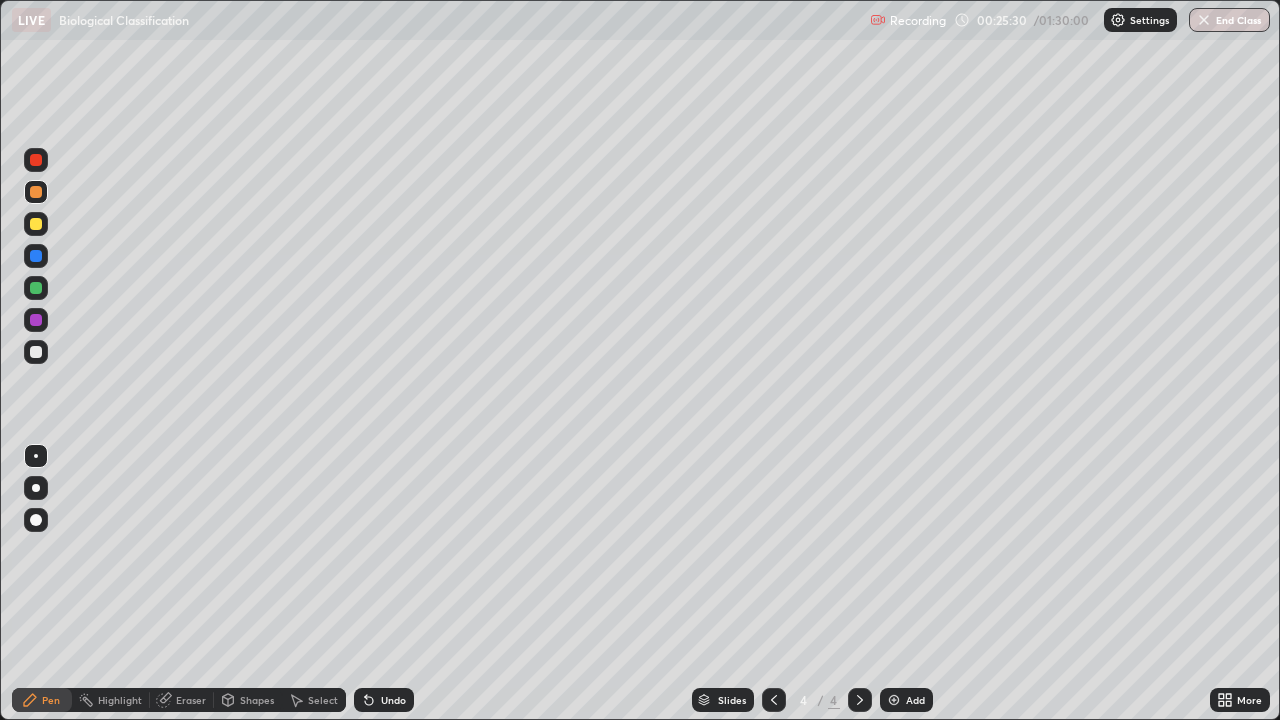 click on "Eraser" at bounding box center (191, 700) 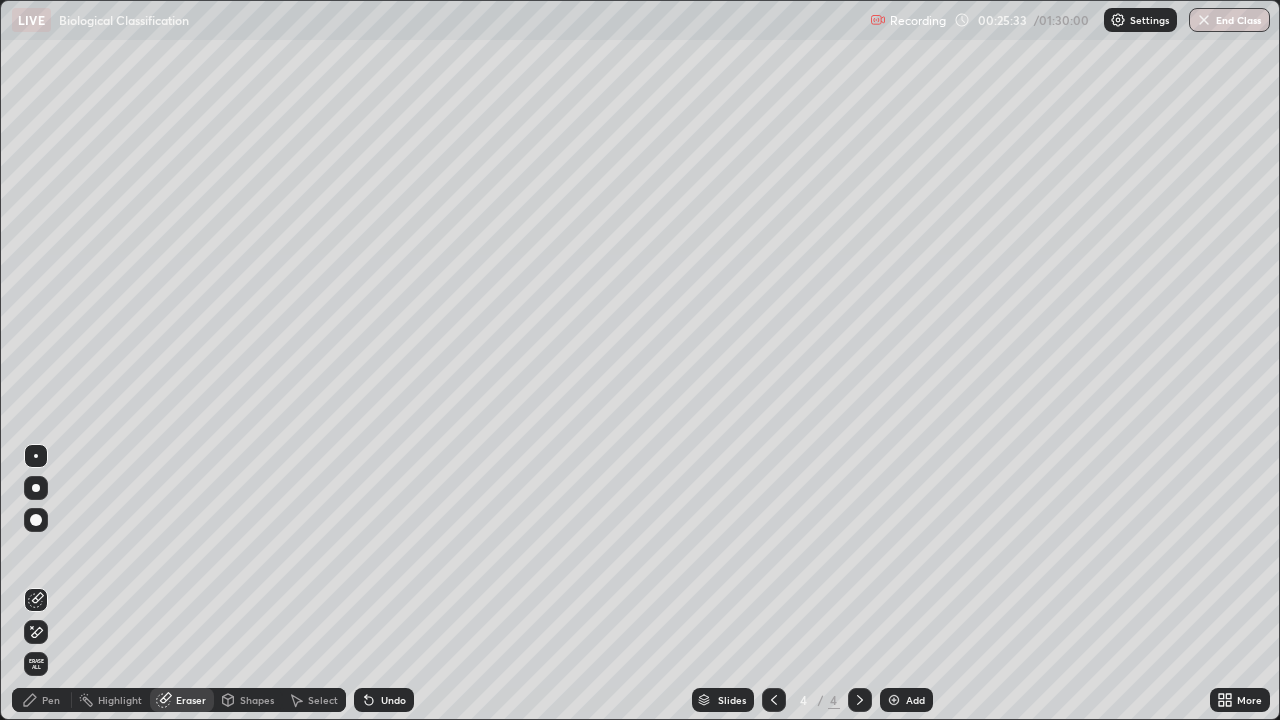 click on "Pen" at bounding box center [51, 700] 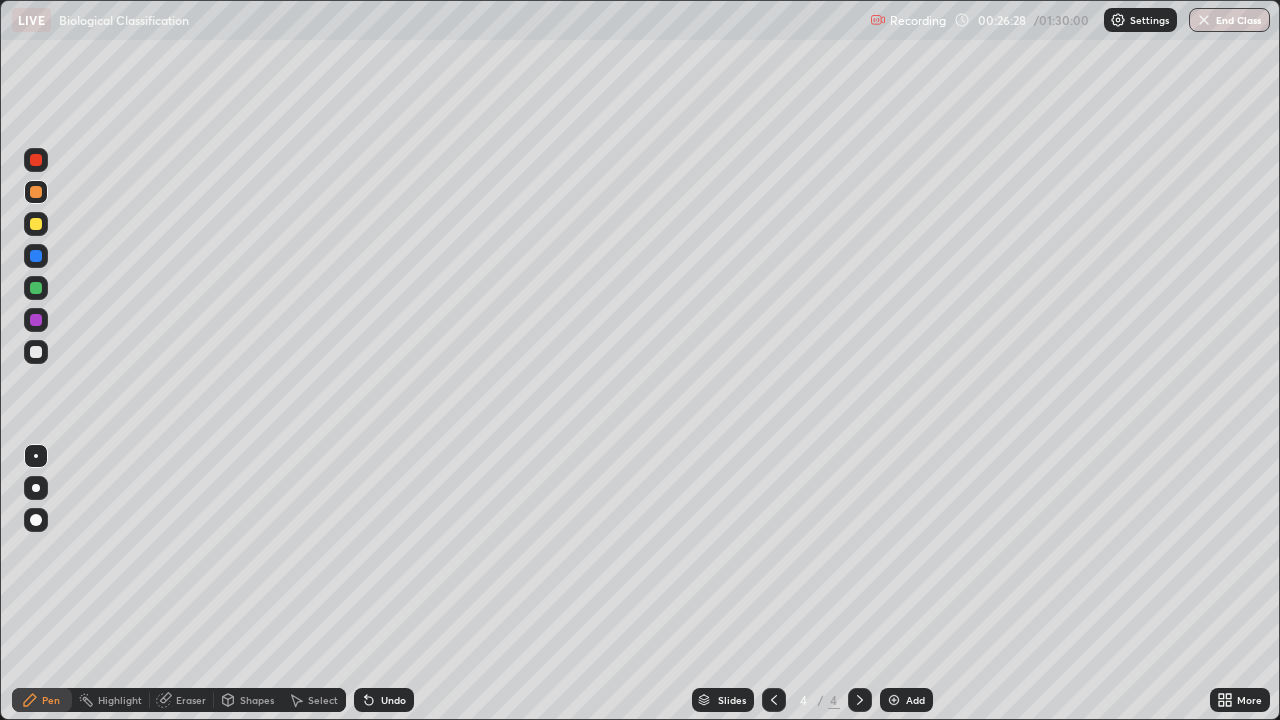 click at bounding box center (36, 288) 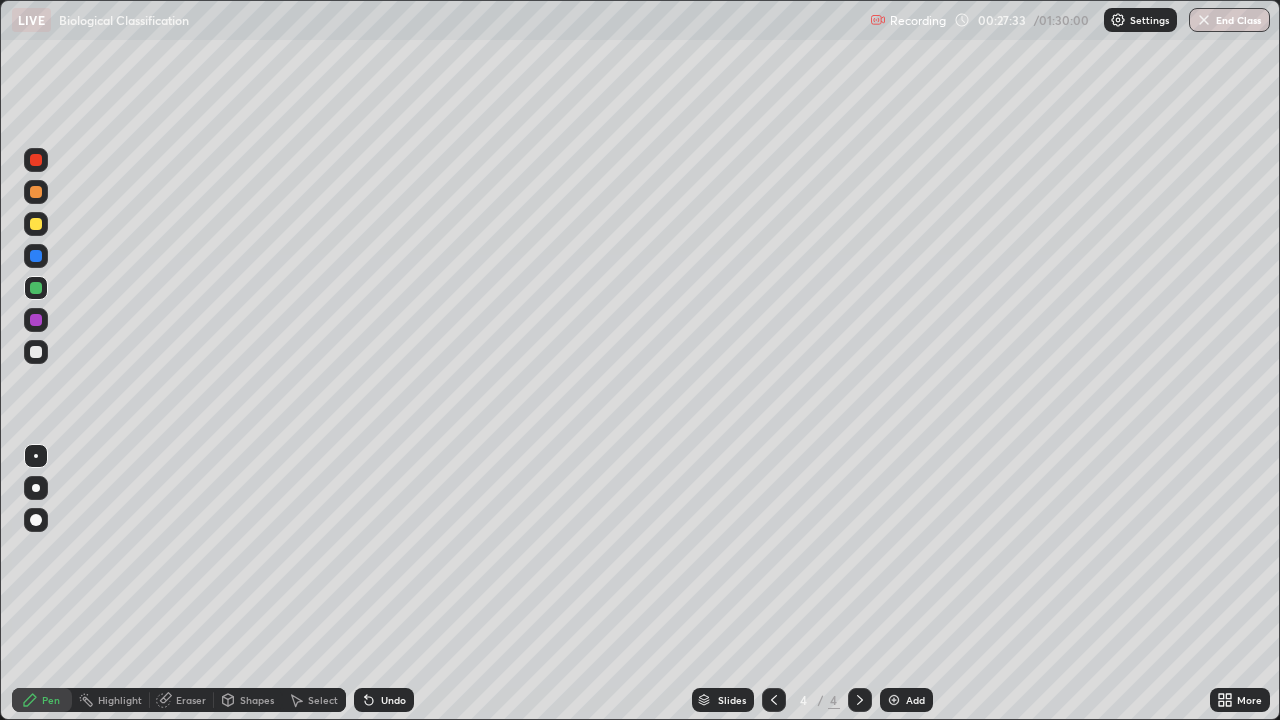 click at bounding box center [36, 352] 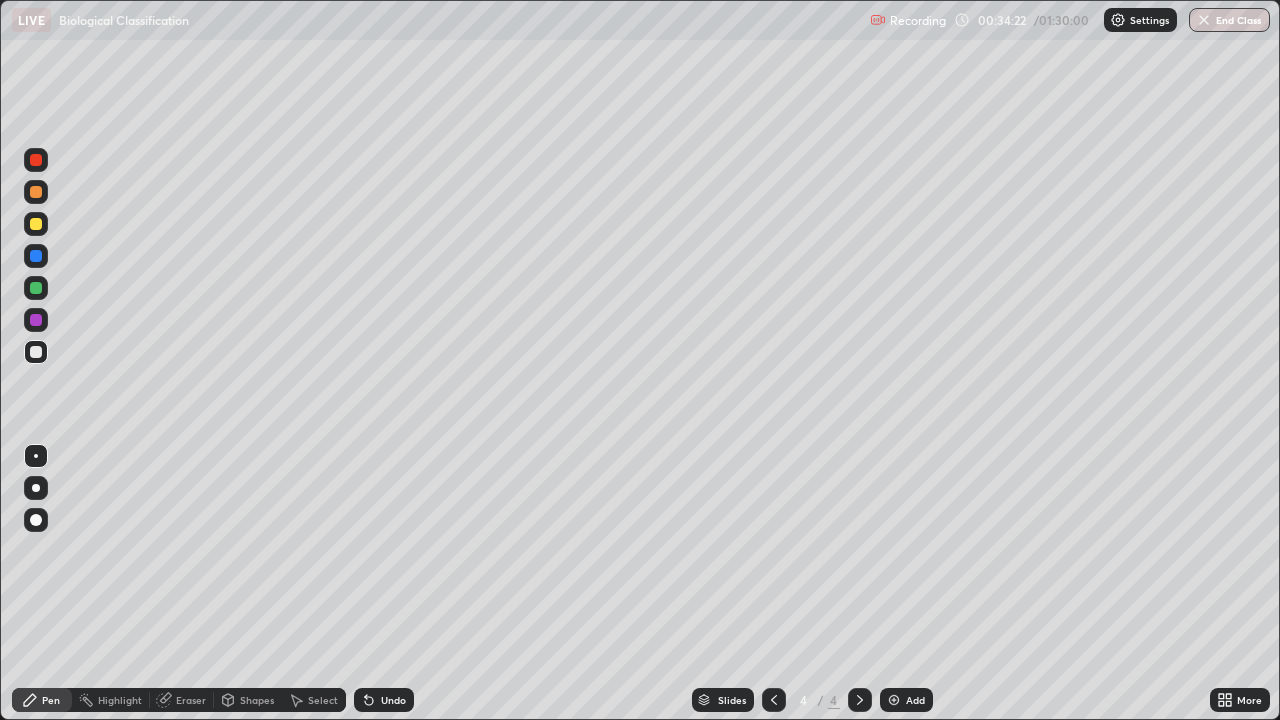 click at bounding box center [894, 700] 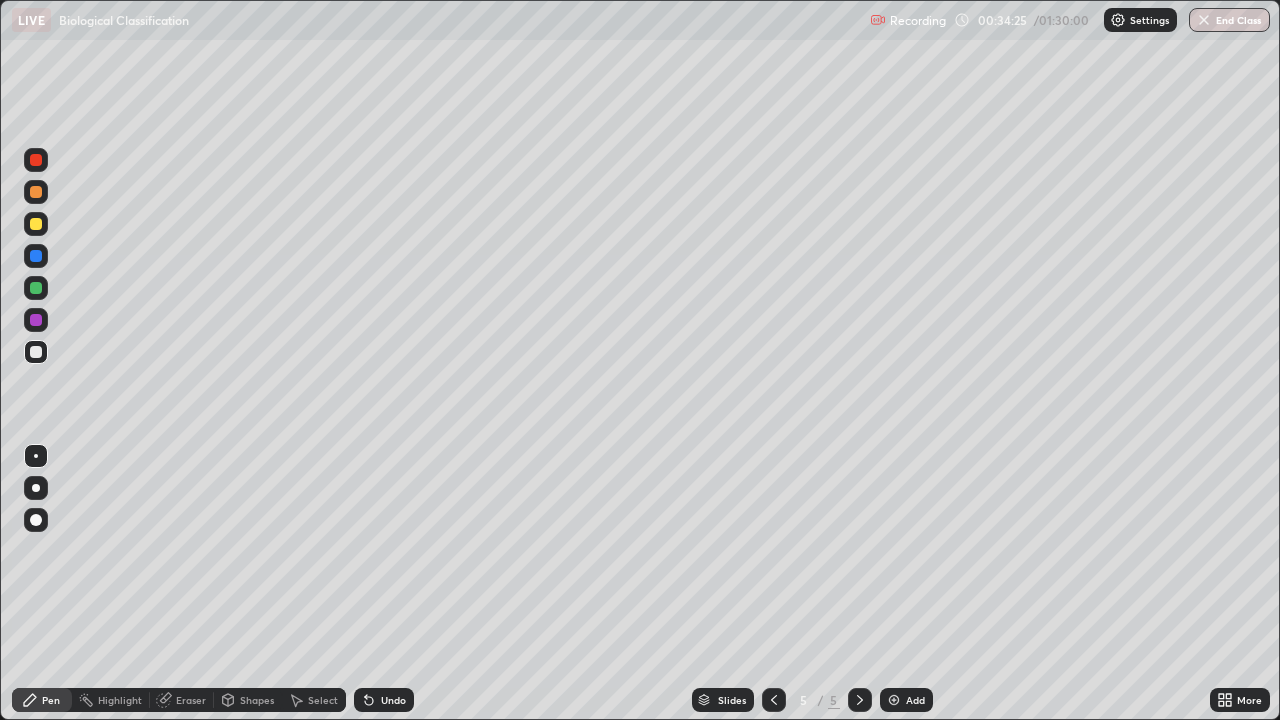 click at bounding box center (36, 224) 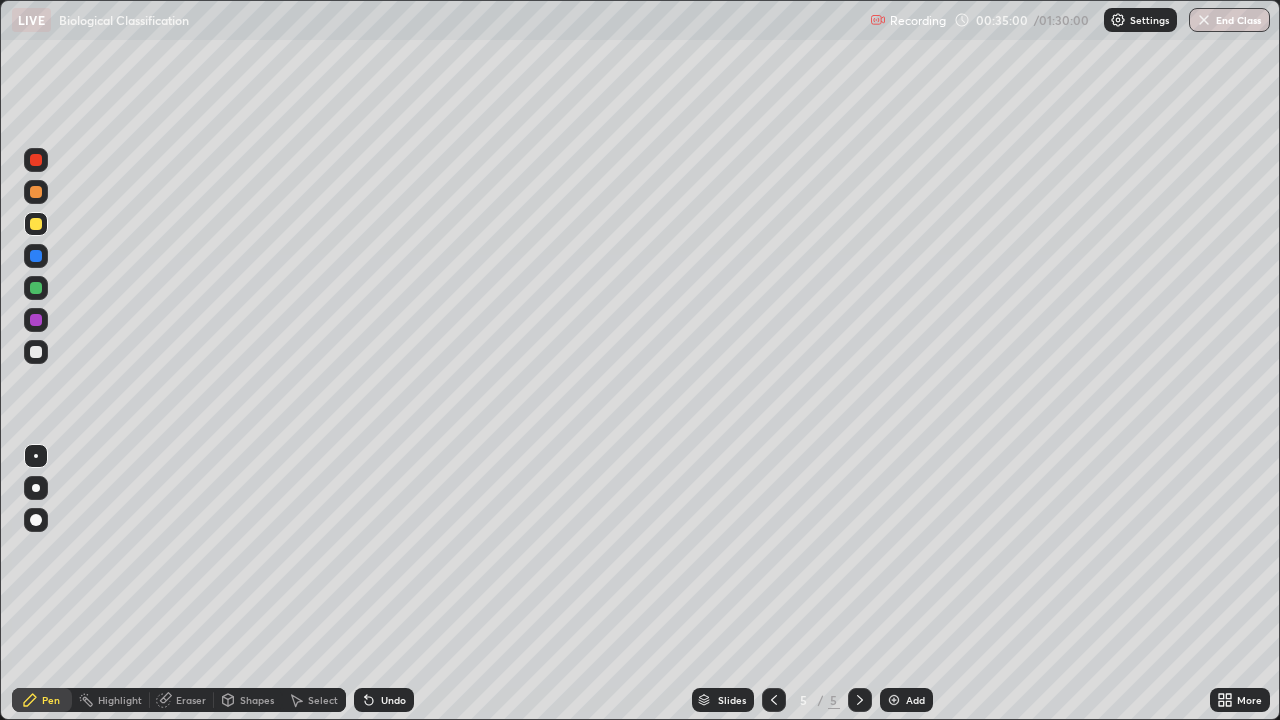 click at bounding box center (36, 352) 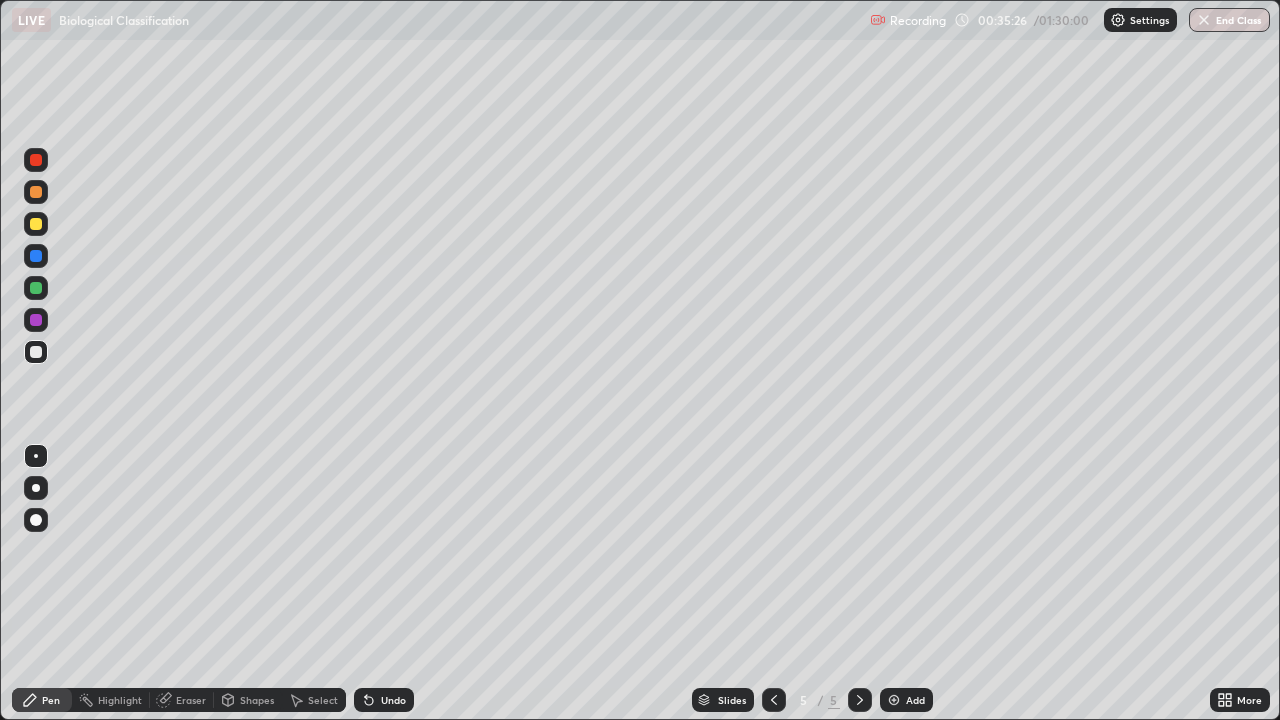 click on "Eraser" at bounding box center (182, 700) 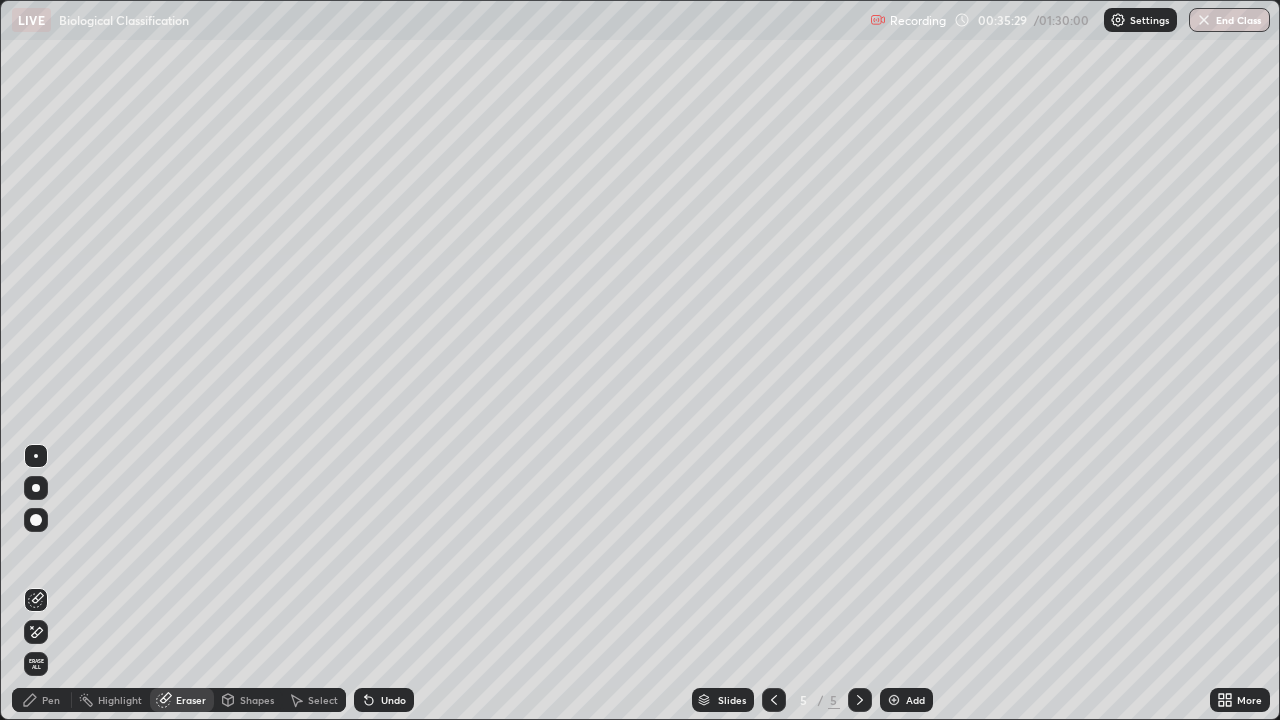 click on "Pen" at bounding box center (51, 700) 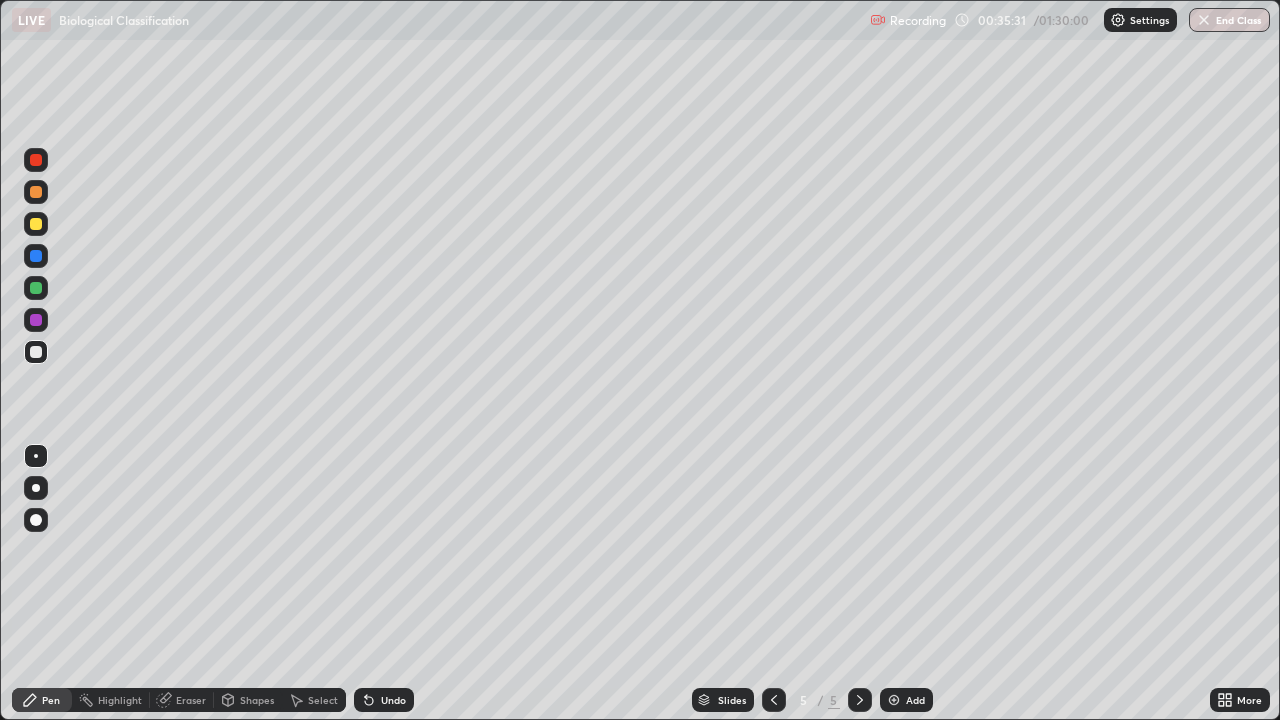 click on "Eraser" at bounding box center (182, 700) 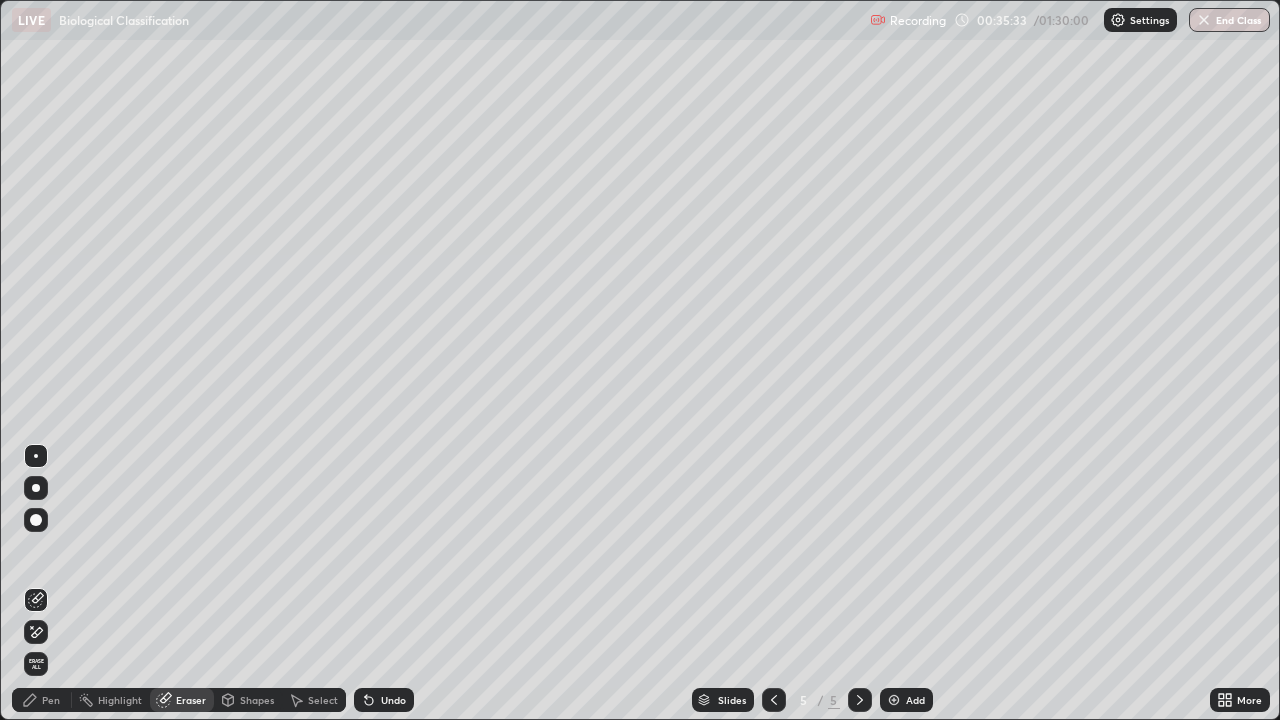 click on "Pen" at bounding box center [42, 700] 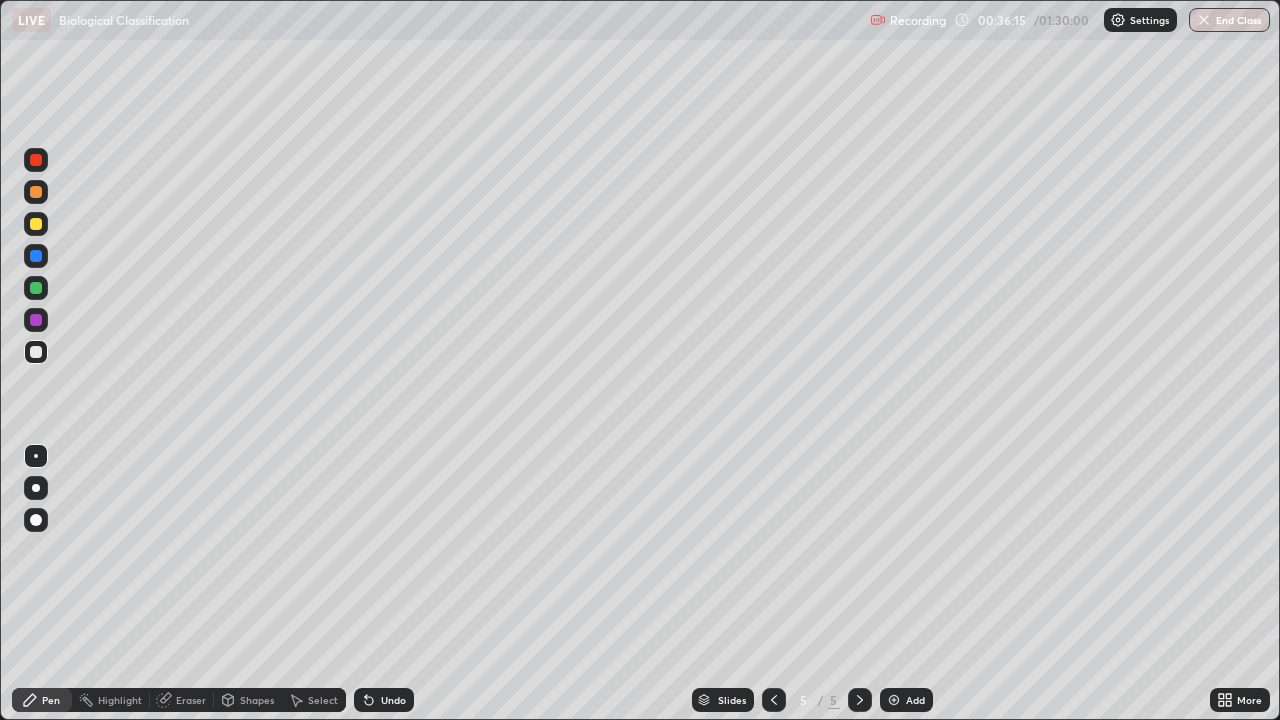 click at bounding box center [36, 352] 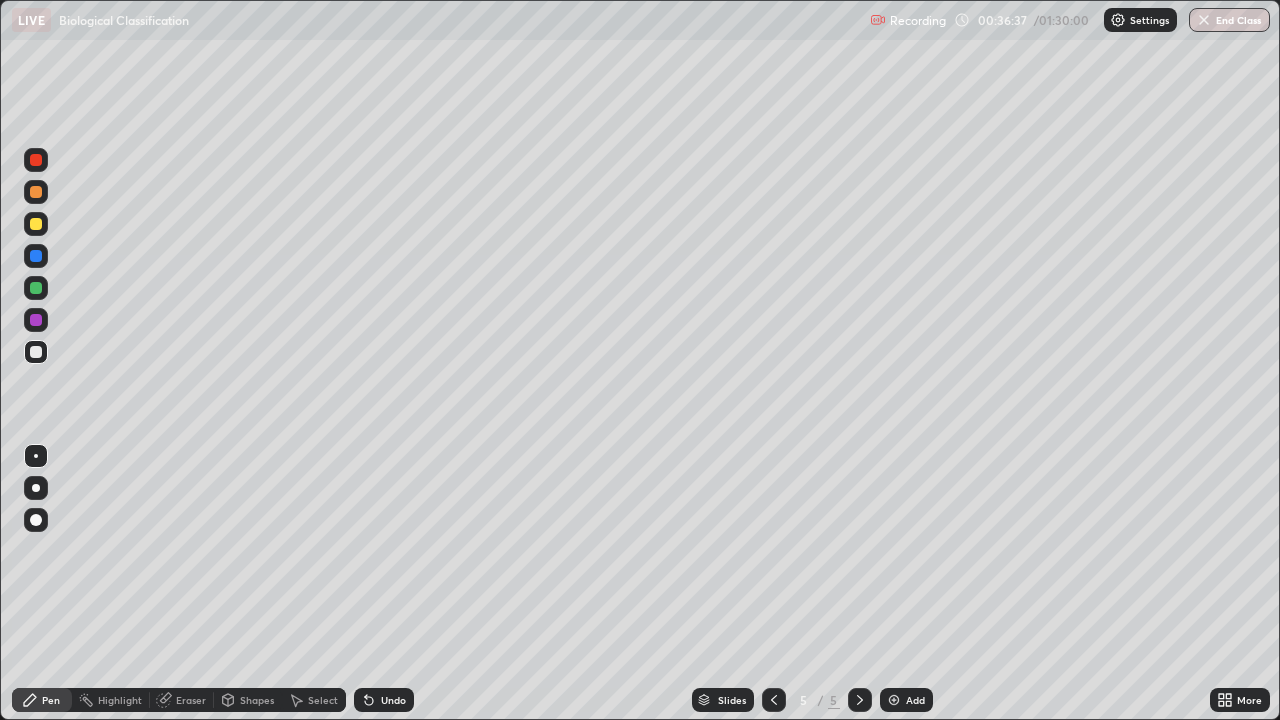 click at bounding box center [36, 224] 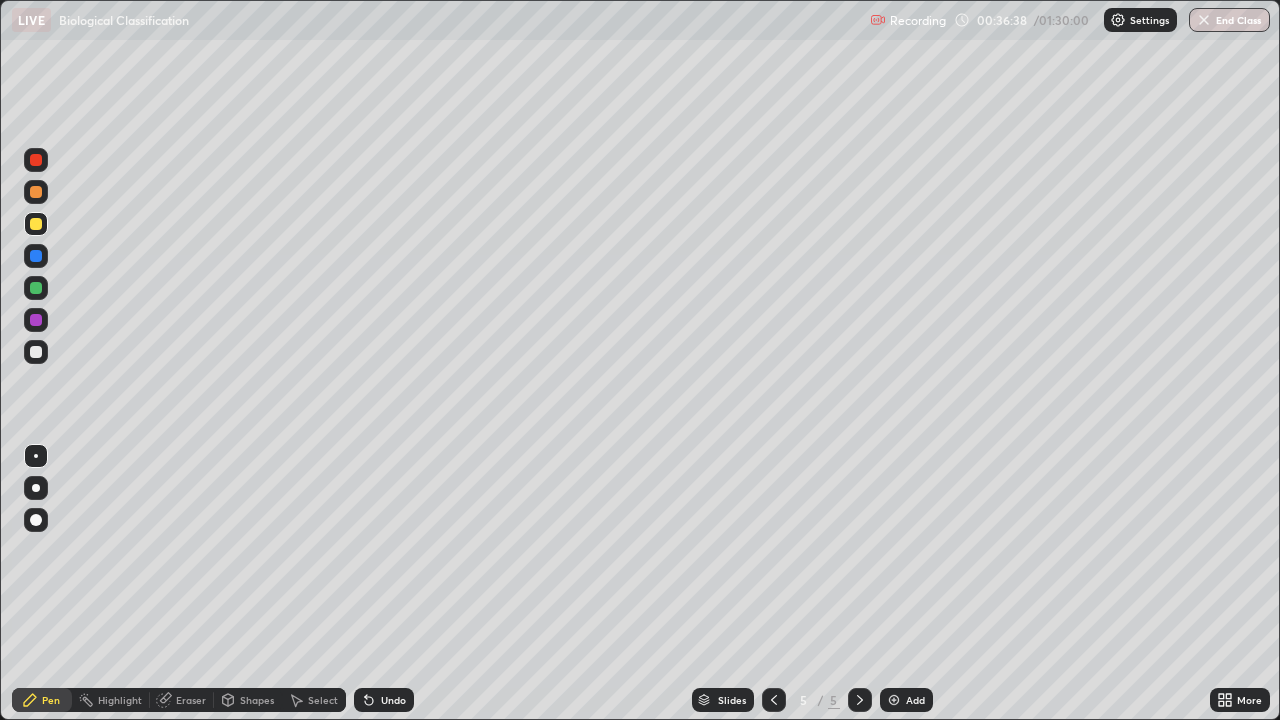 click at bounding box center [36, 288] 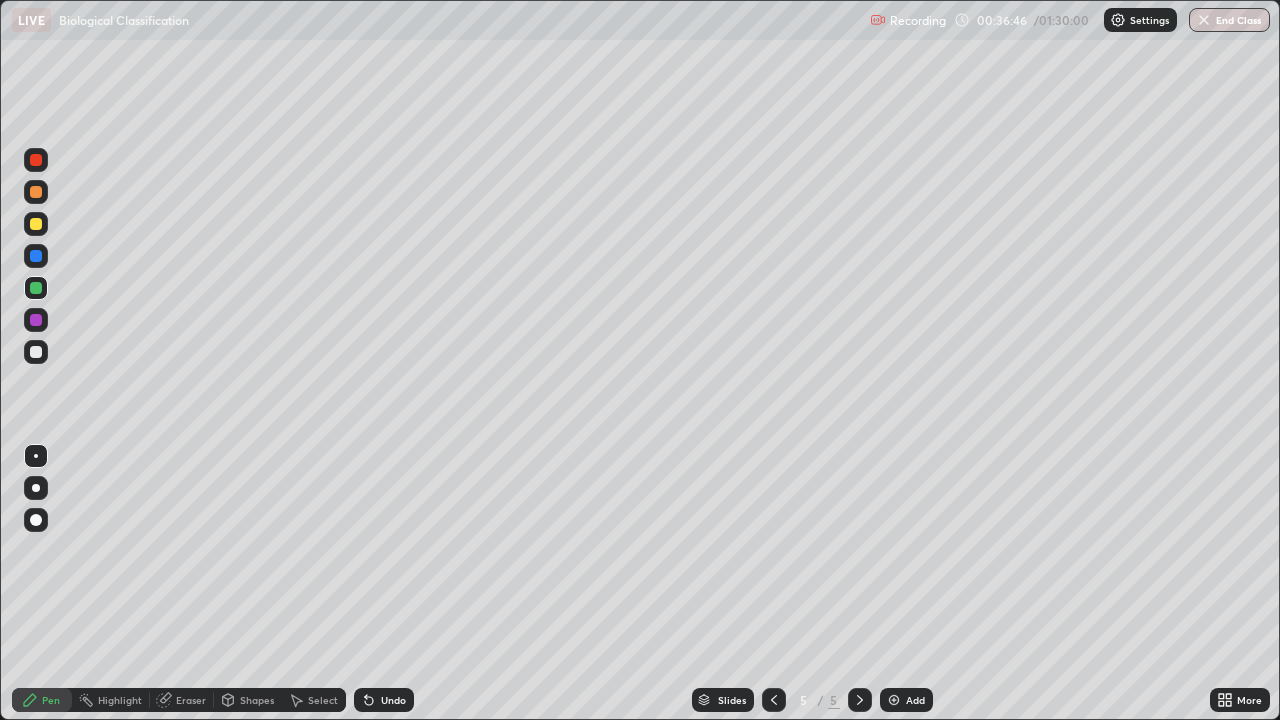 click on "Eraser" at bounding box center (191, 700) 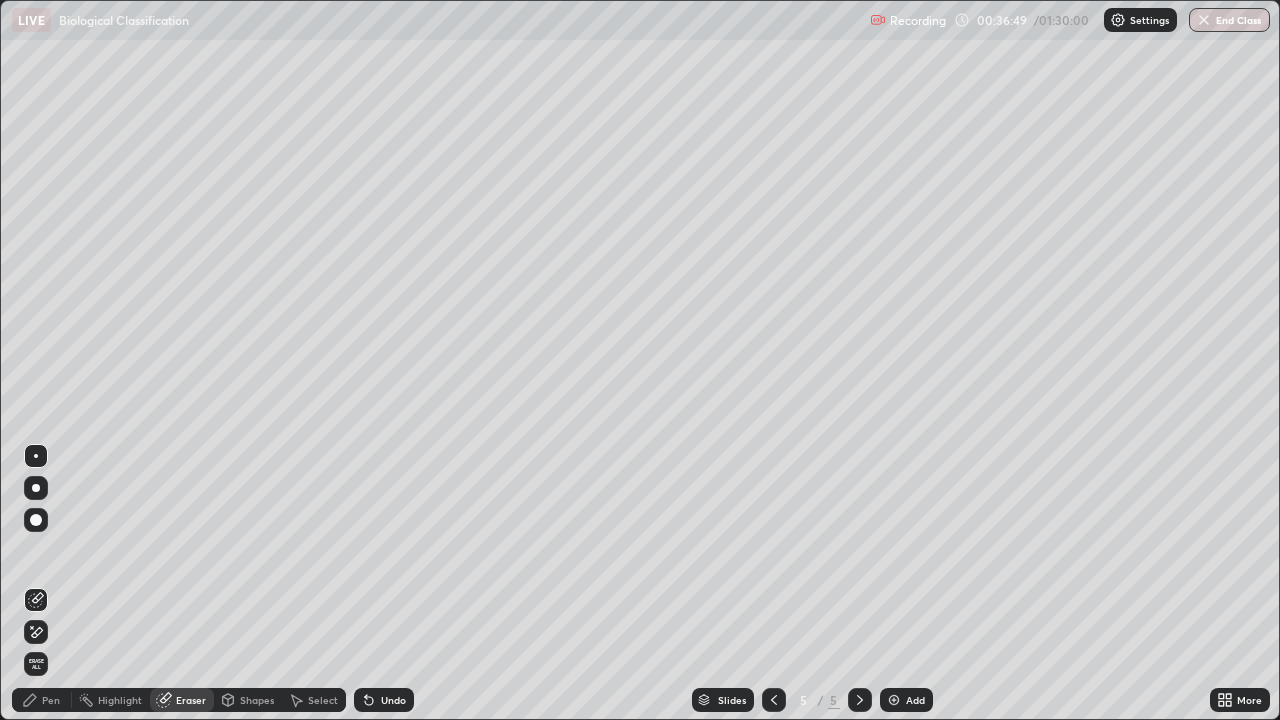click on "Pen" at bounding box center [51, 700] 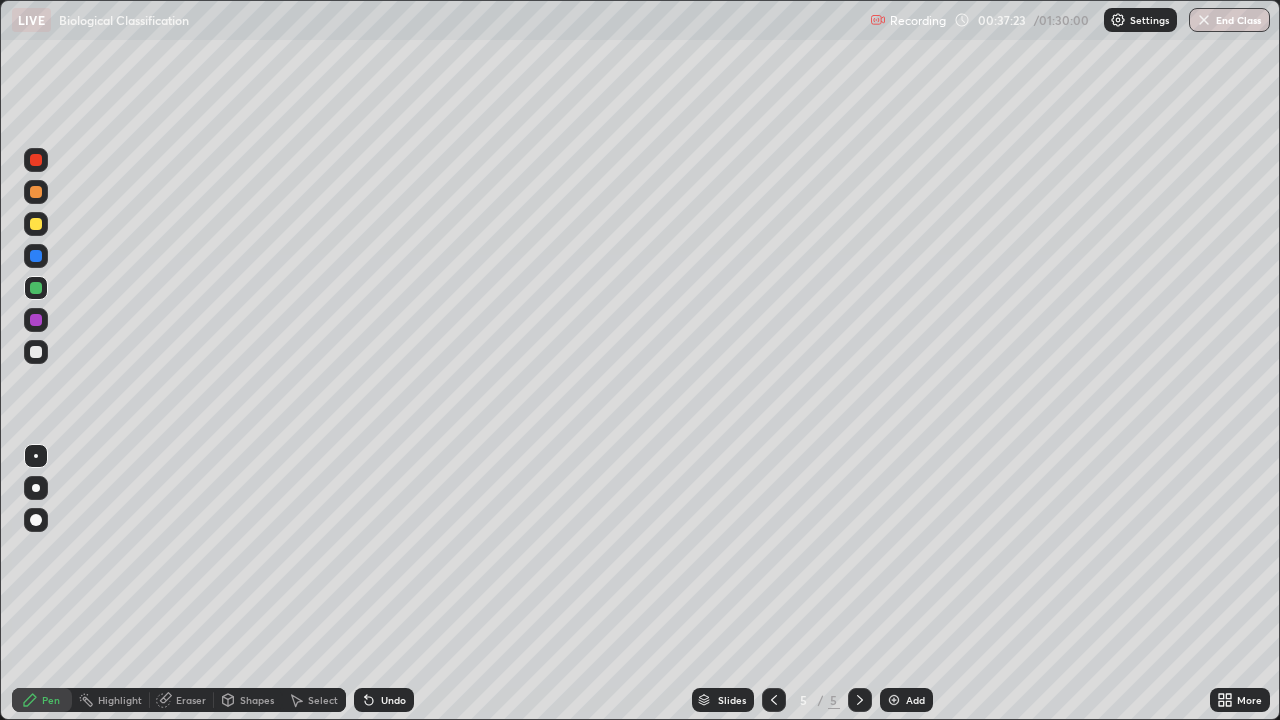 click at bounding box center (36, 352) 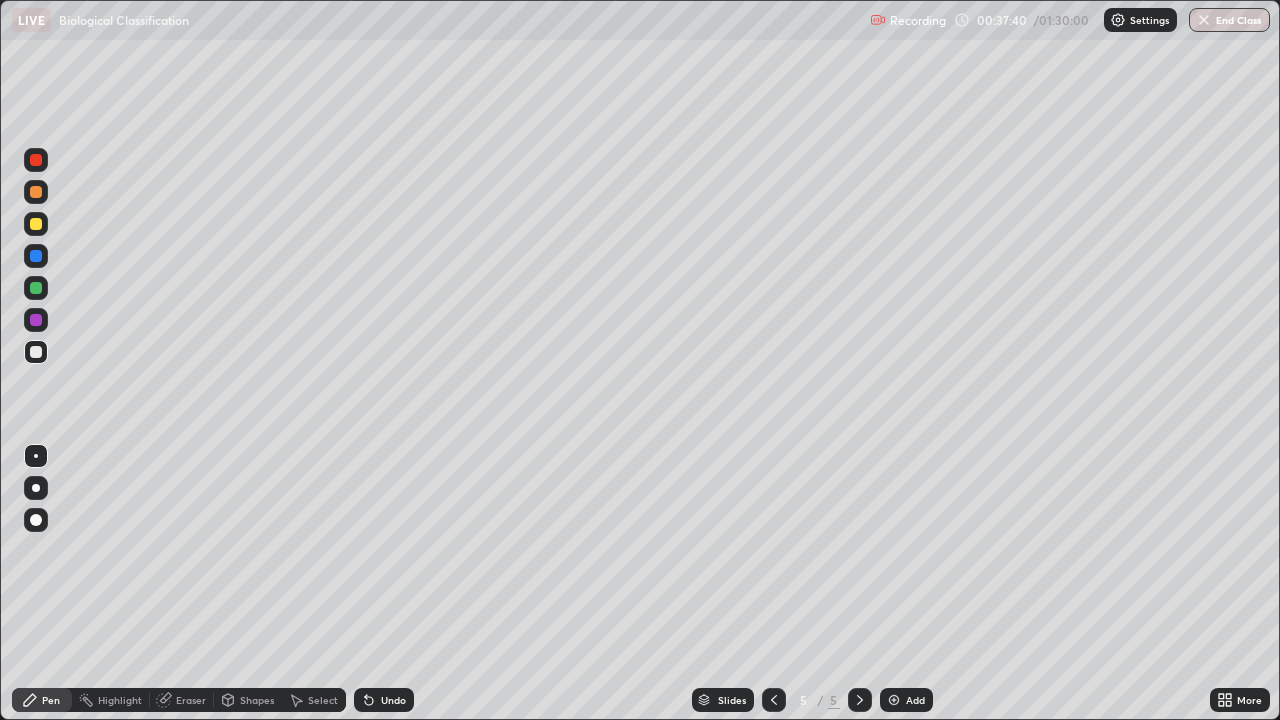 click on "Eraser" at bounding box center (191, 700) 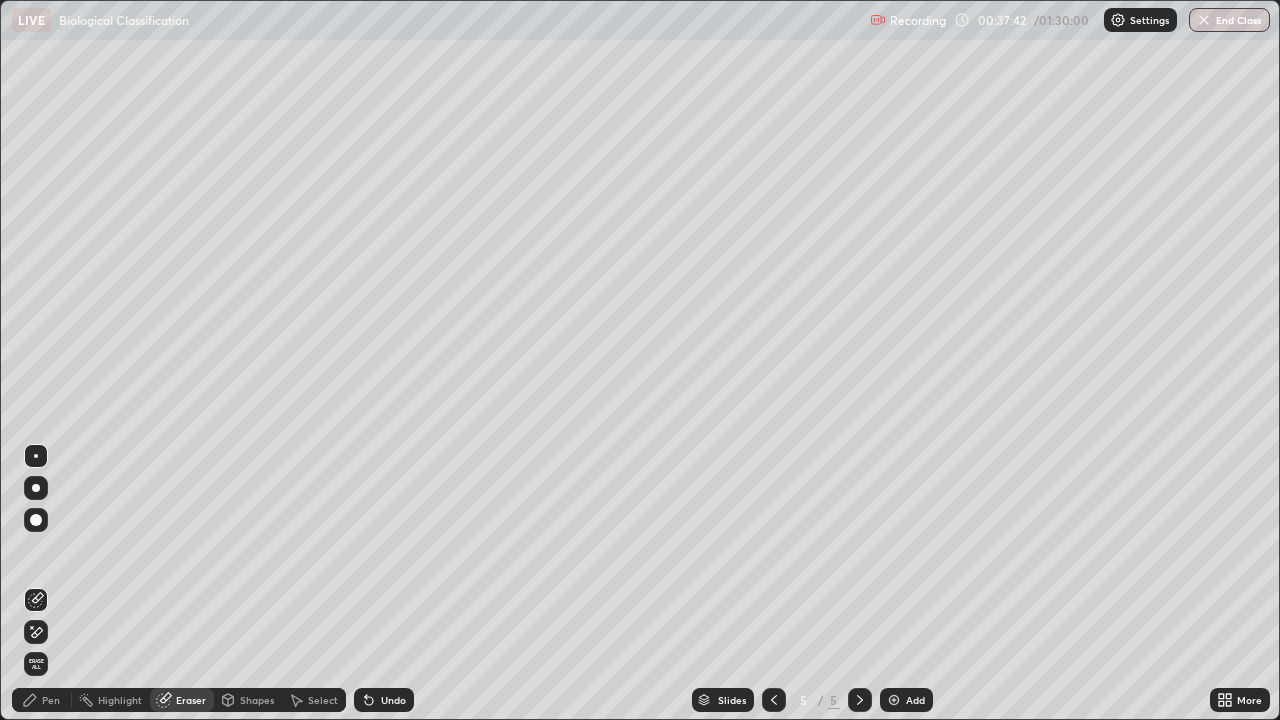 click on "Pen" at bounding box center (51, 700) 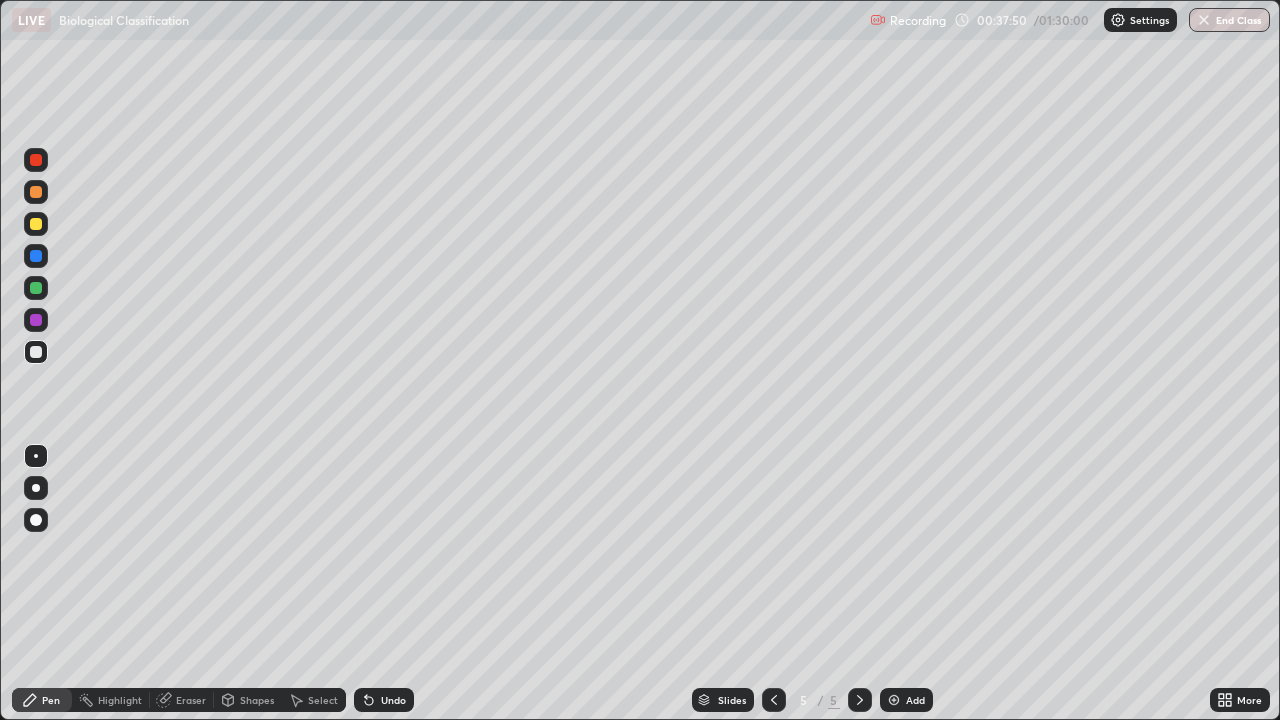 click on "Eraser" at bounding box center [182, 700] 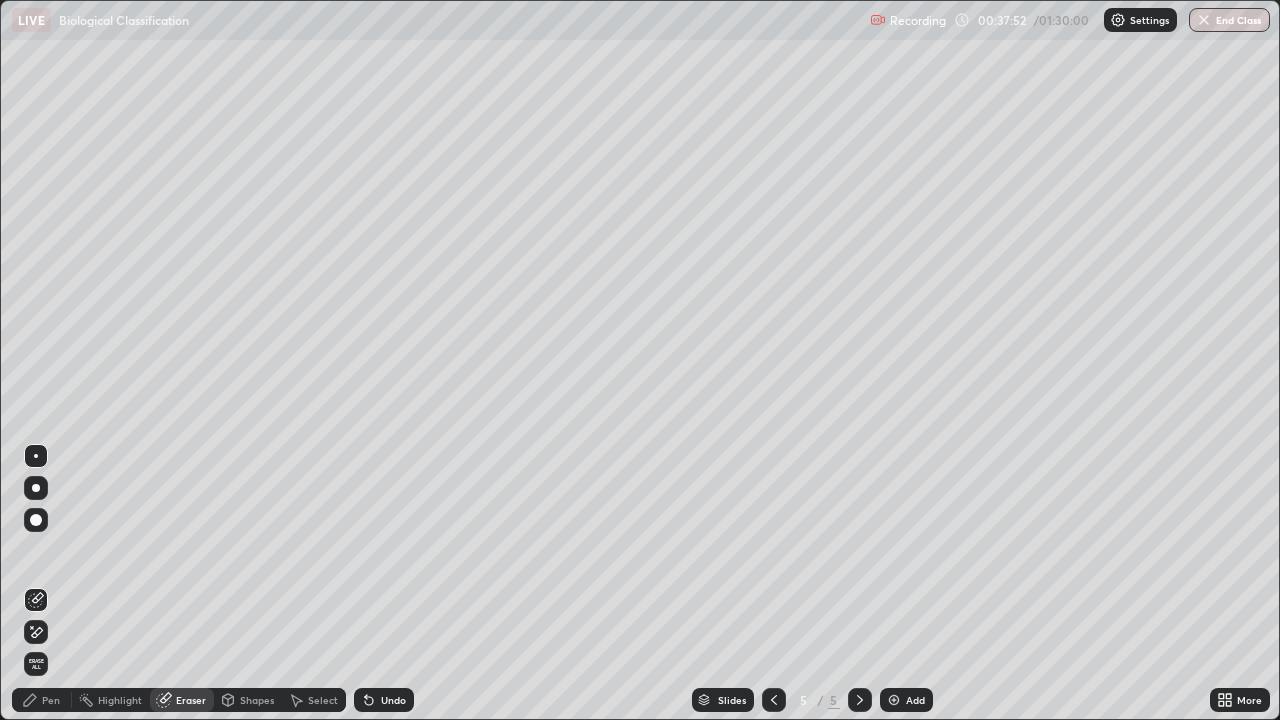 click on "Pen" at bounding box center [51, 700] 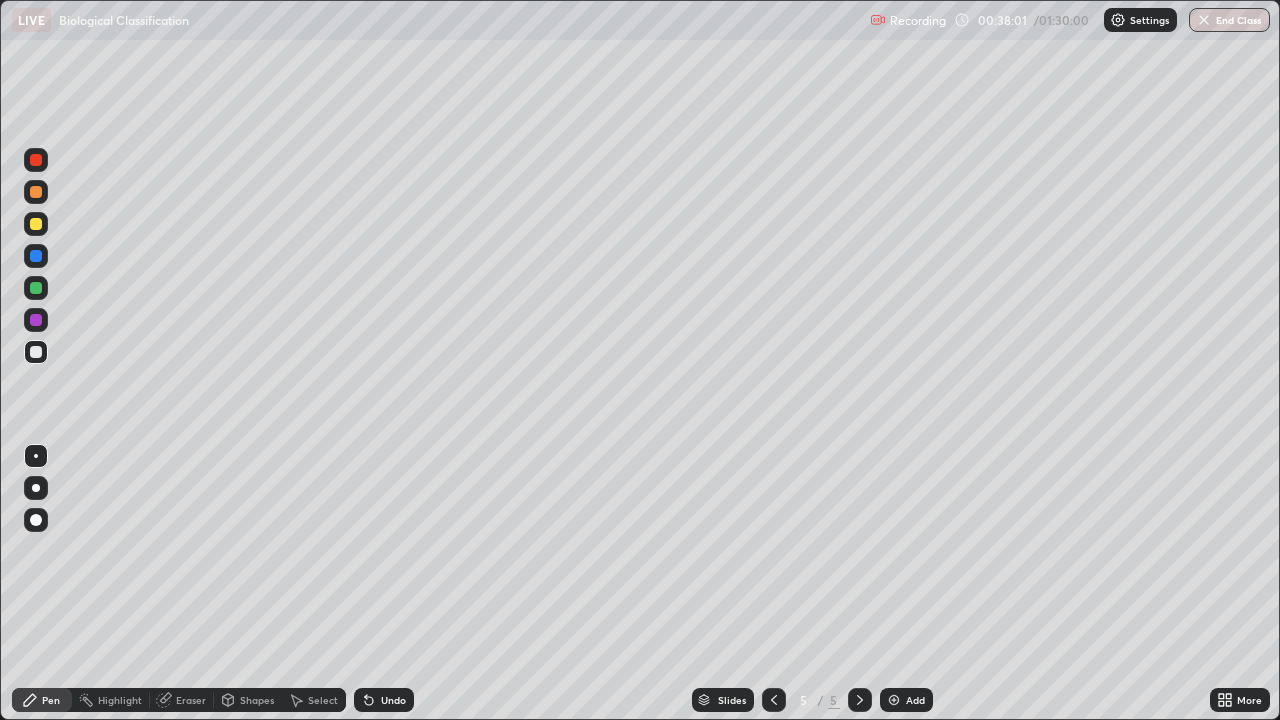 click at bounding box center (36, 288) 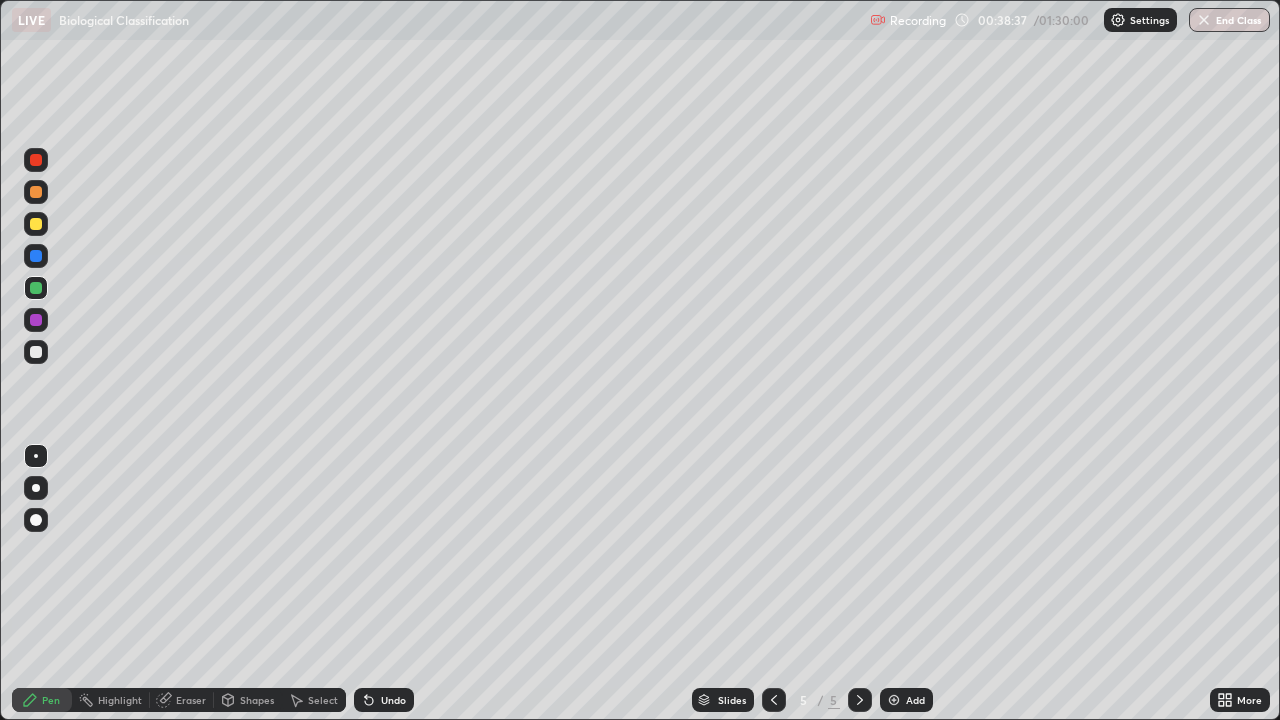 click at bounding box center [36, 224] 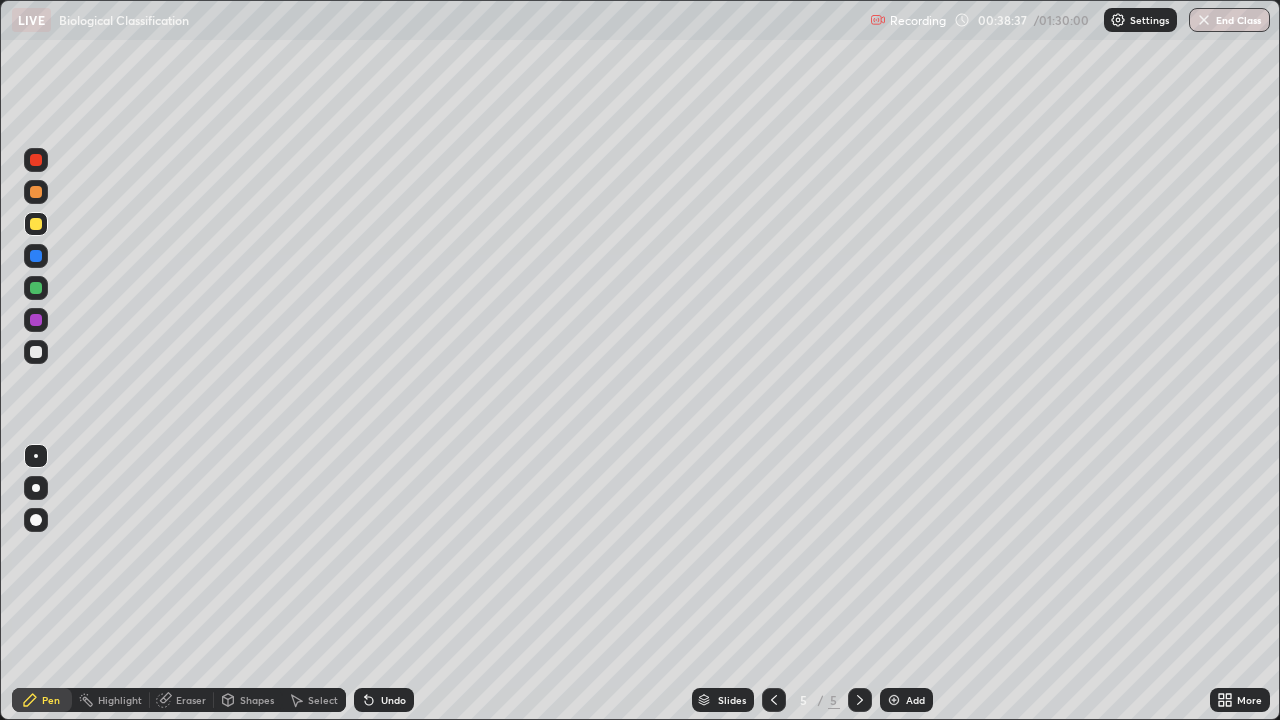 click at bounding box center [36, 352] 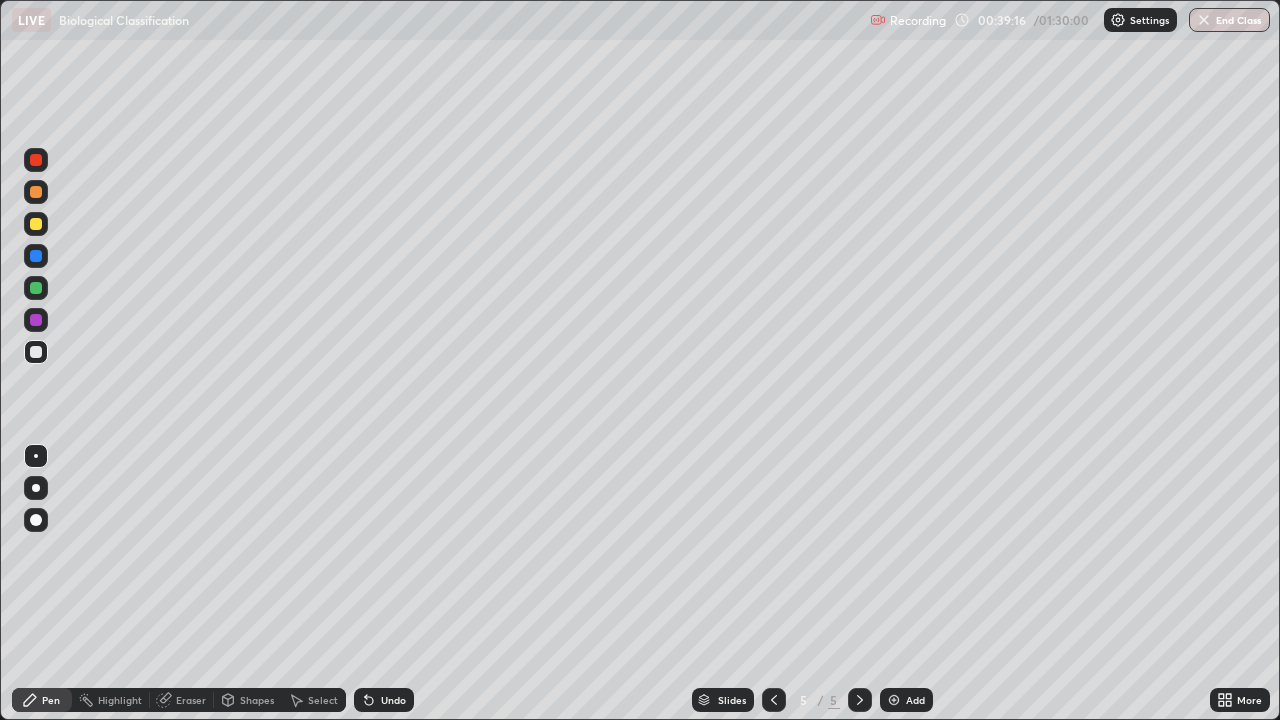 click at bounding box center (36, 288) 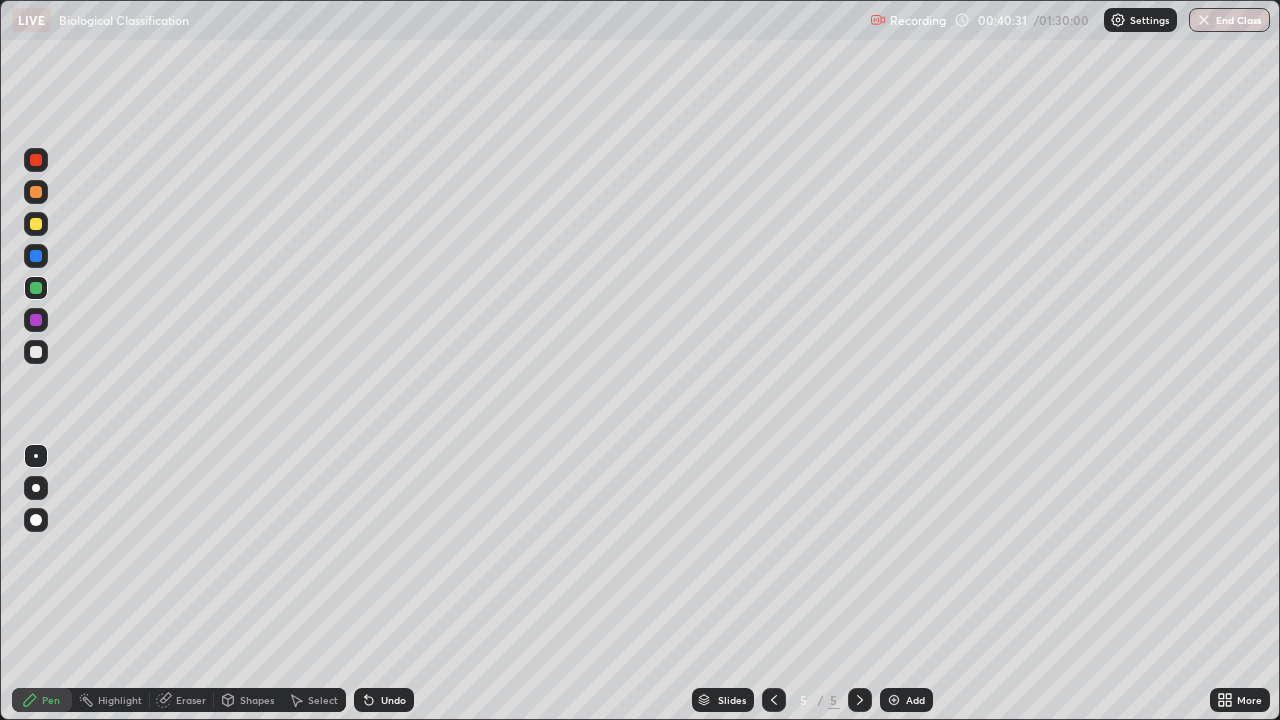 click at bounding box center [36, 352] 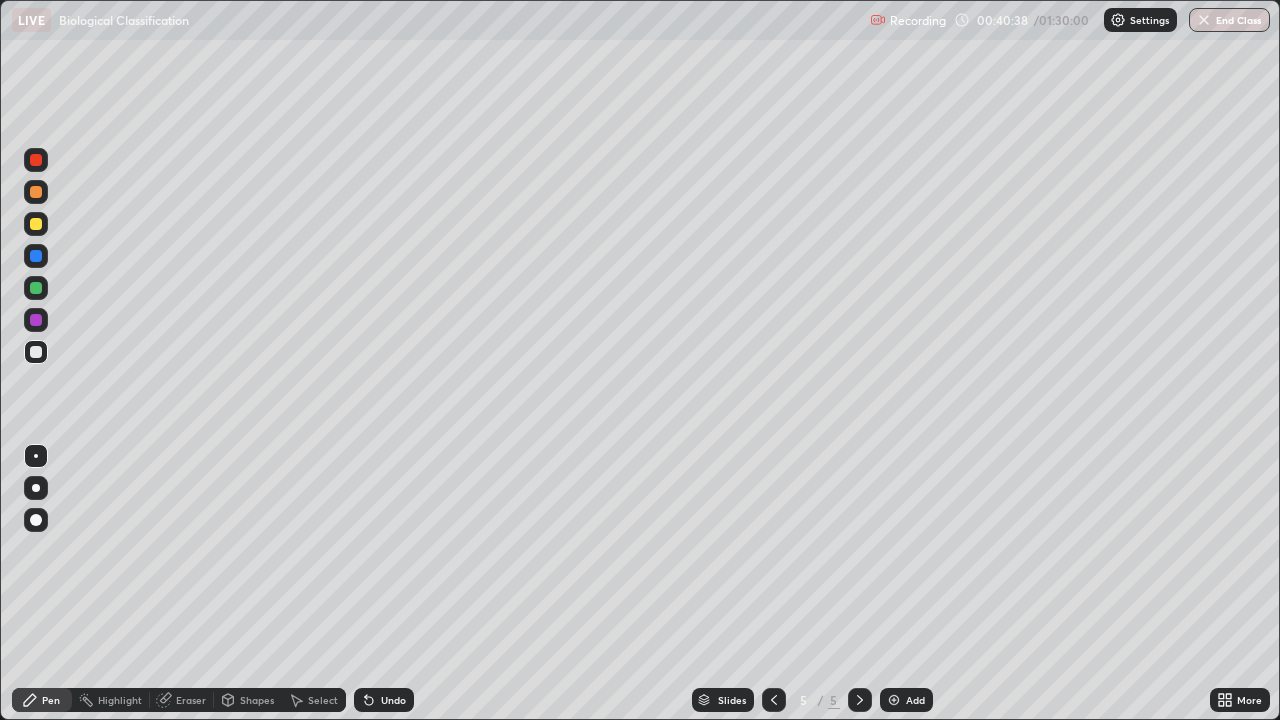 click at bounding box center [36, 224] 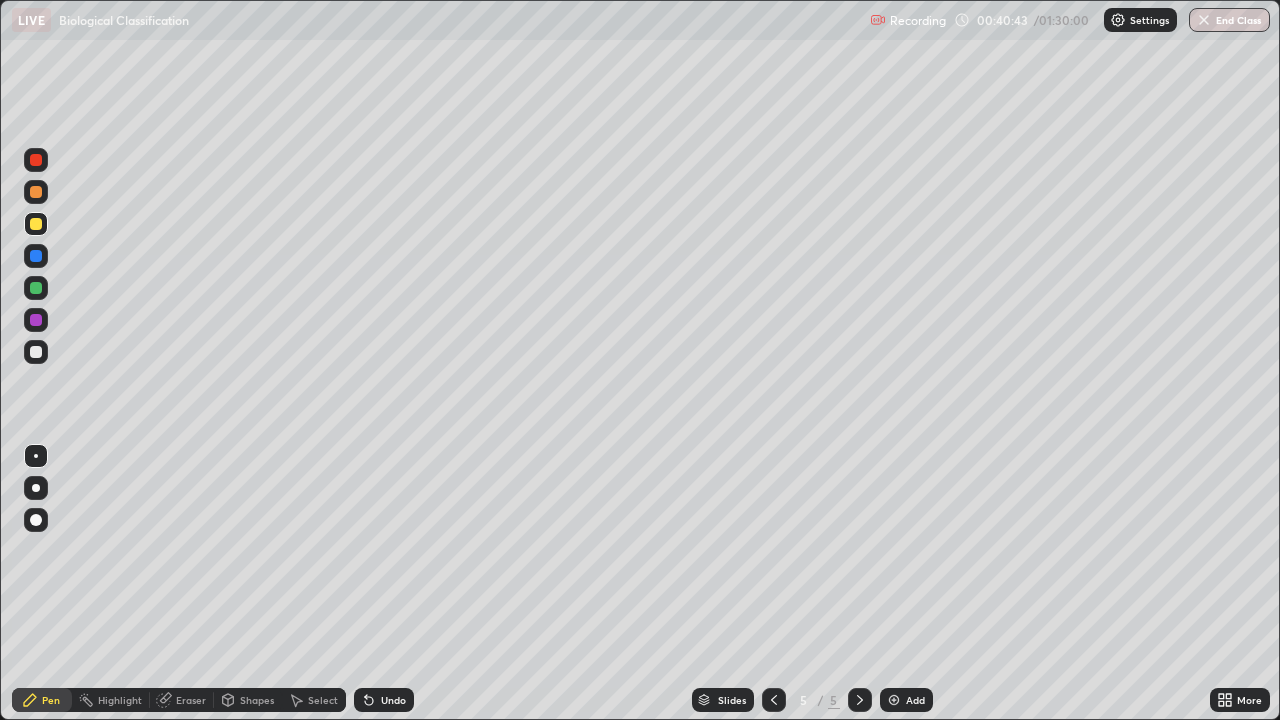 click at bounding box center [36, 352] 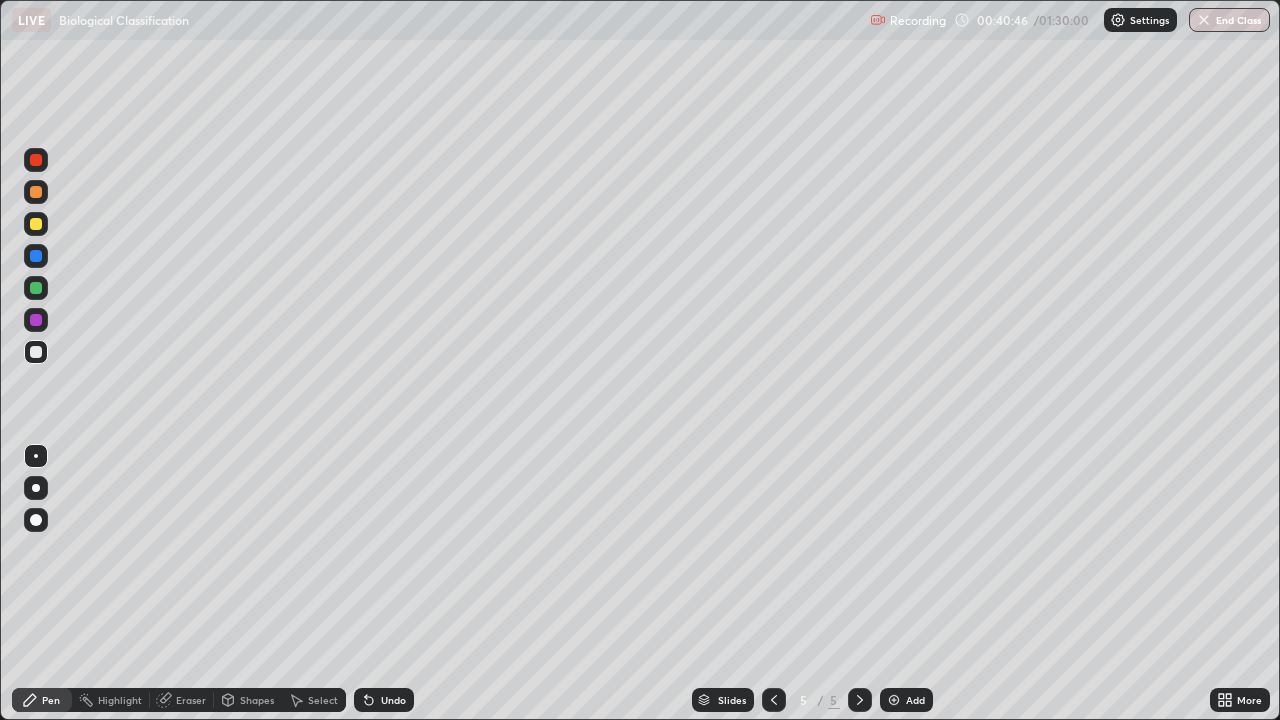 click at bounding box center [36, 192] 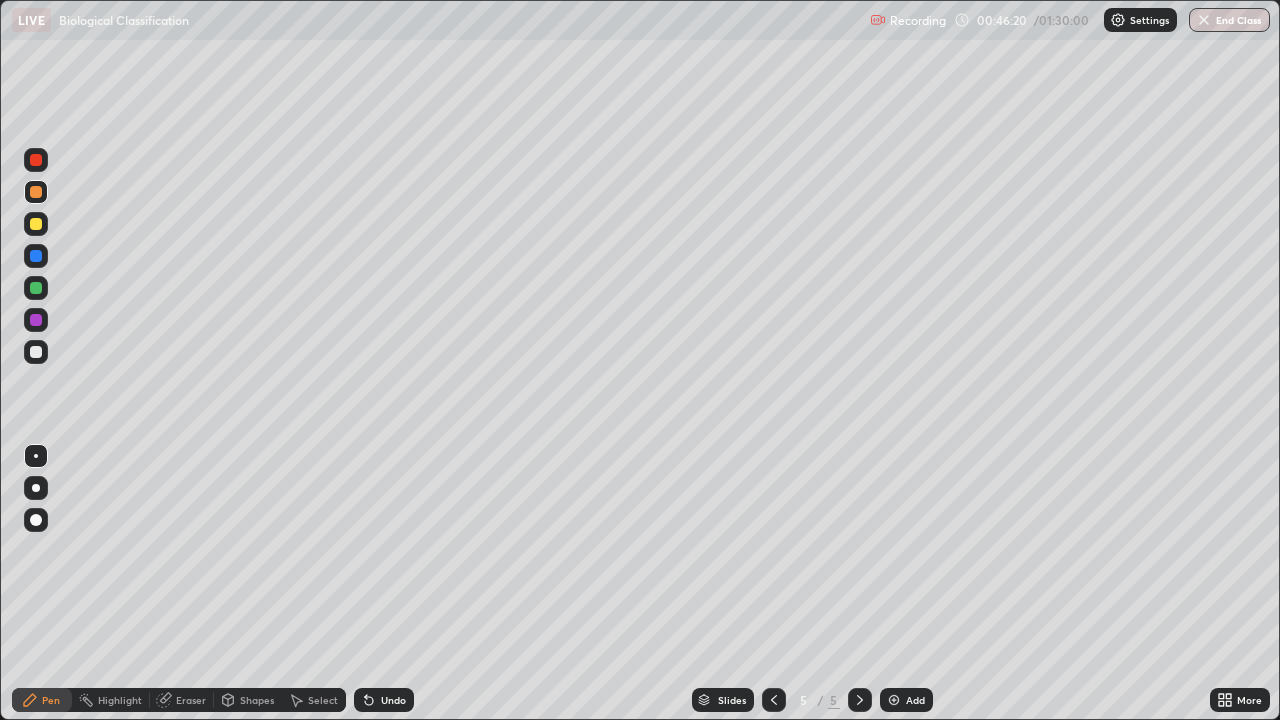 click on "Add" at bounding box center [915, 700] 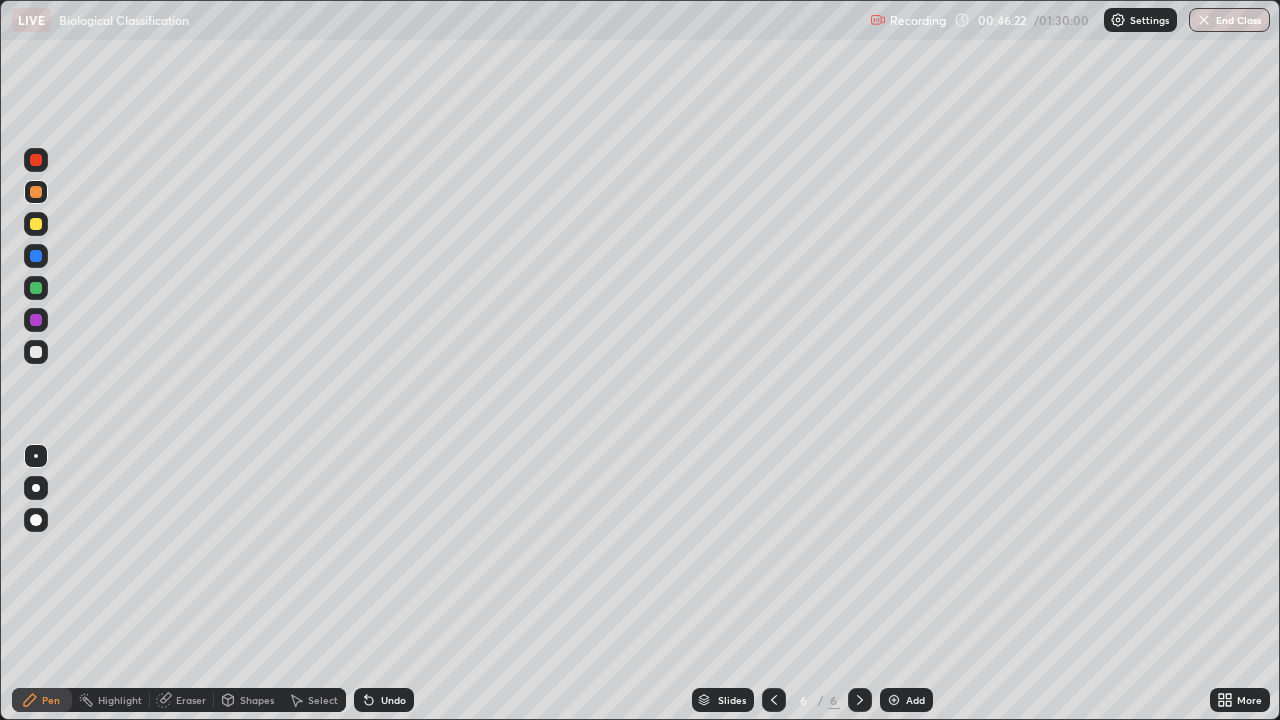 click at bounding box center [36, 224] 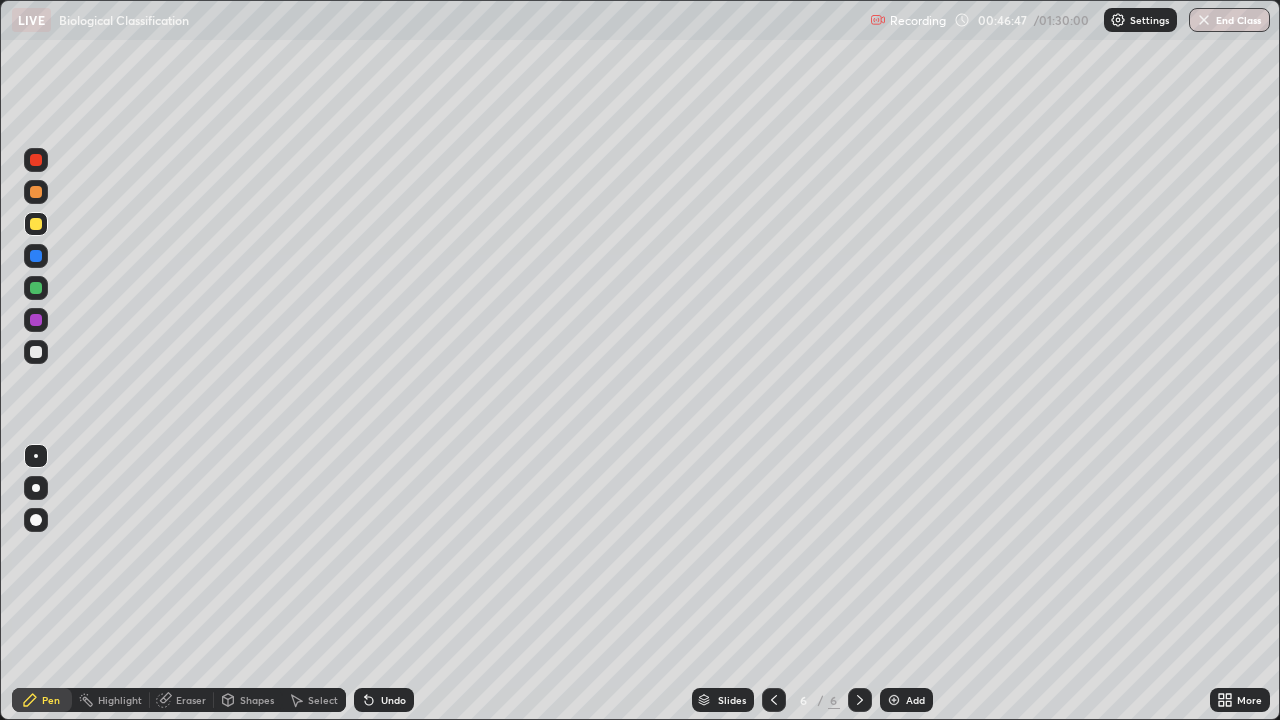 click at bounding box center [36, 352] 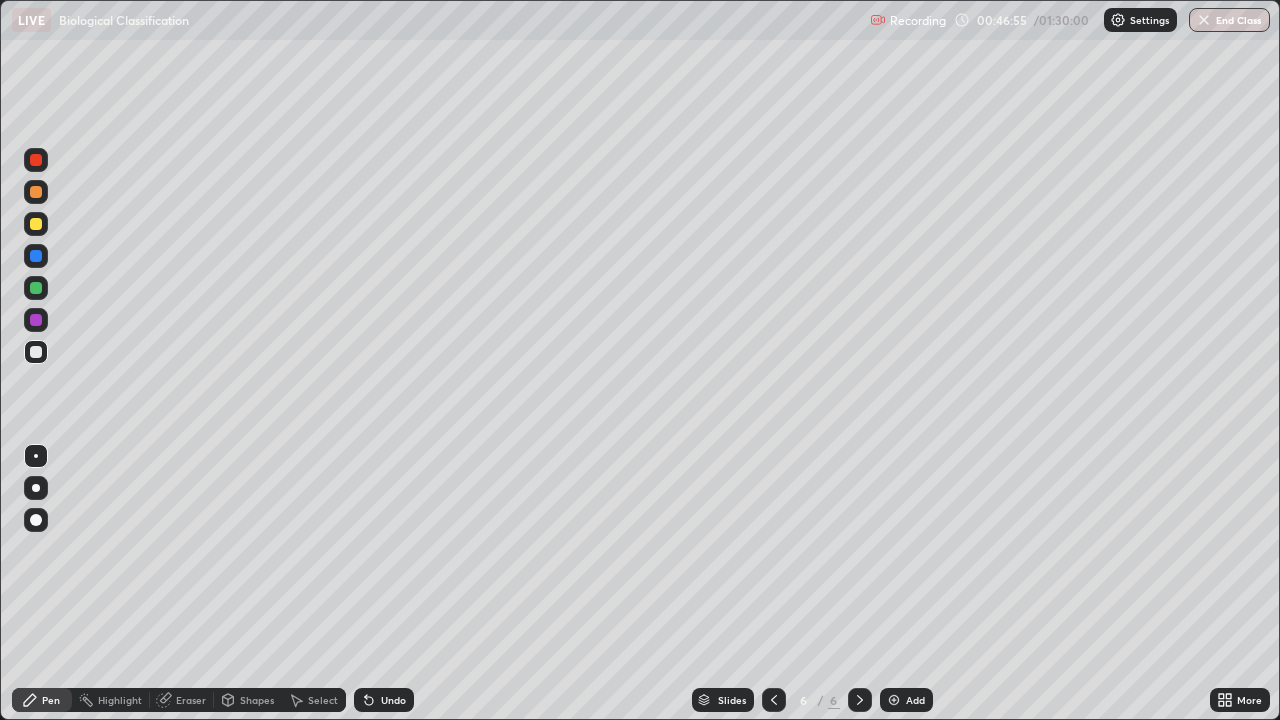 click at bounding box center (36, 224) 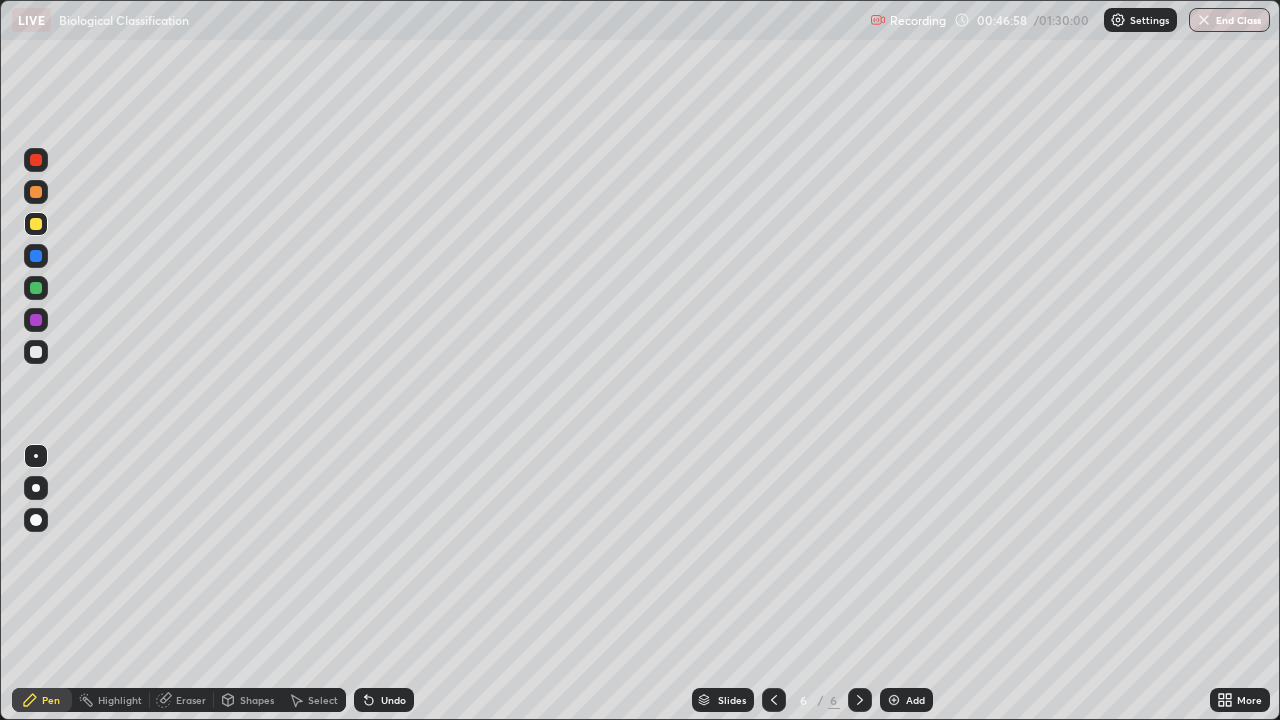 click at bounding box center (36, 192) 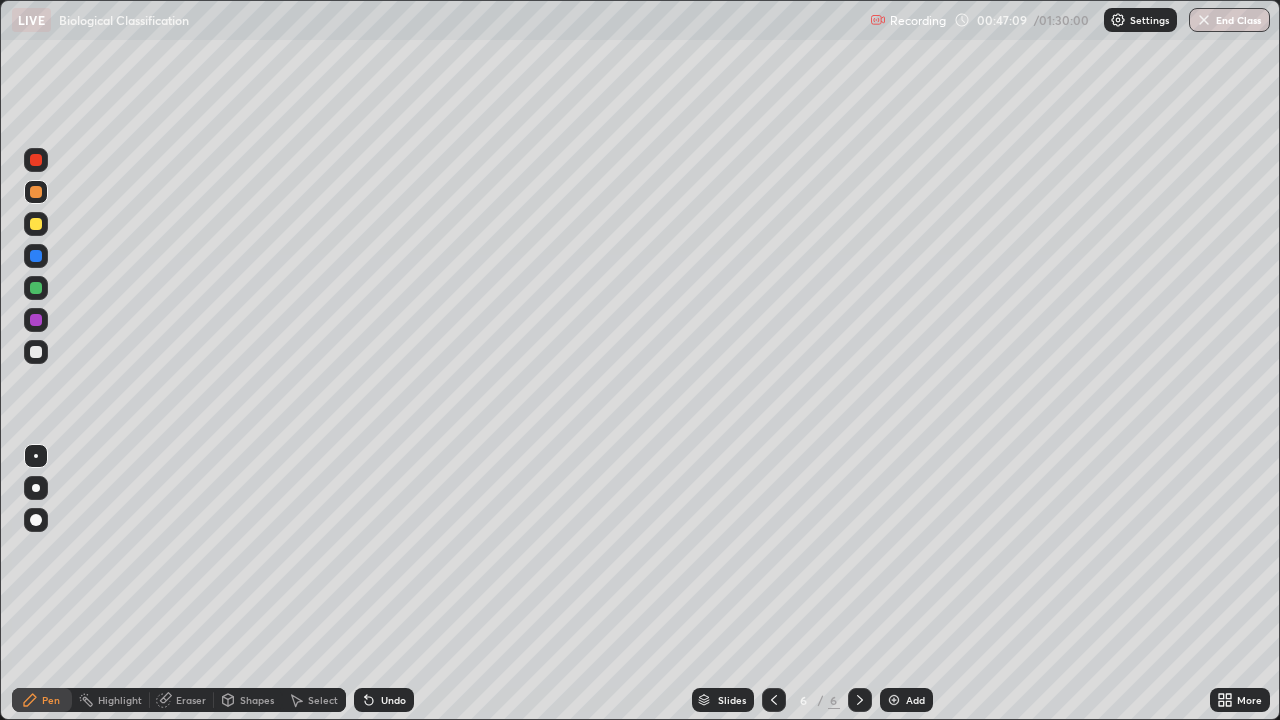 click at bounding box center [36, 352] 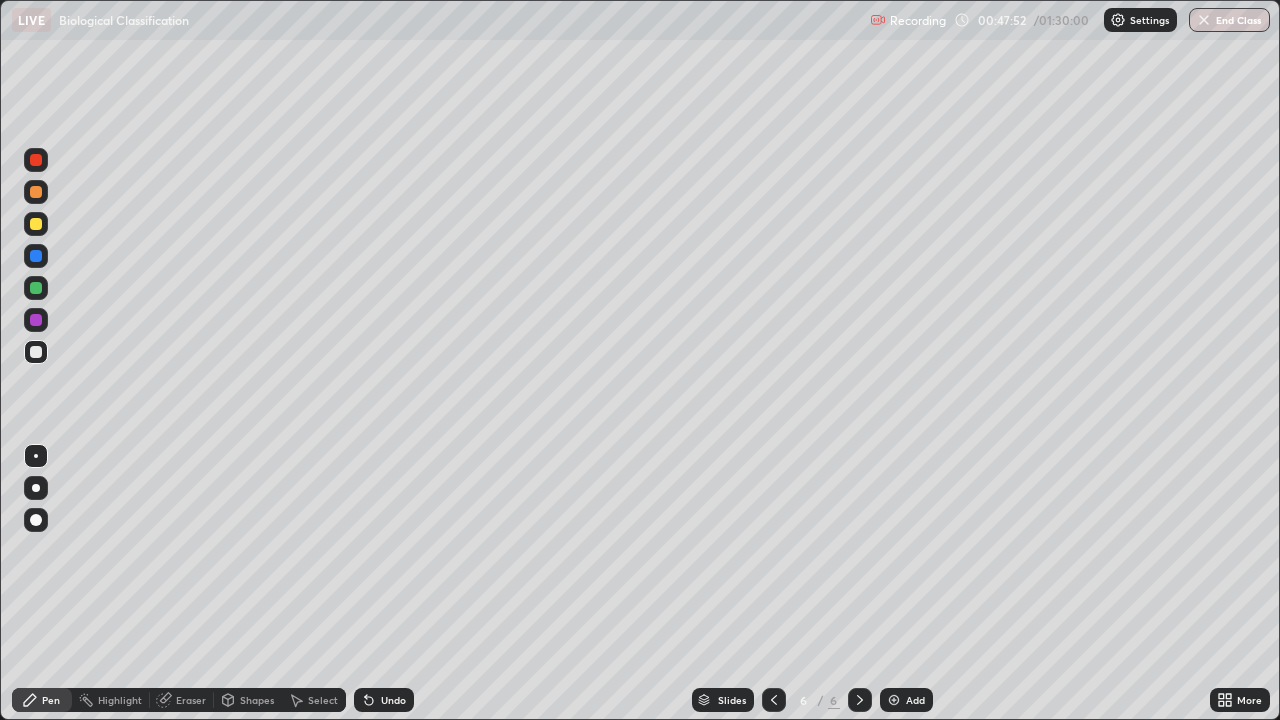 click on "Eraser" at bounding box center (191, 700) 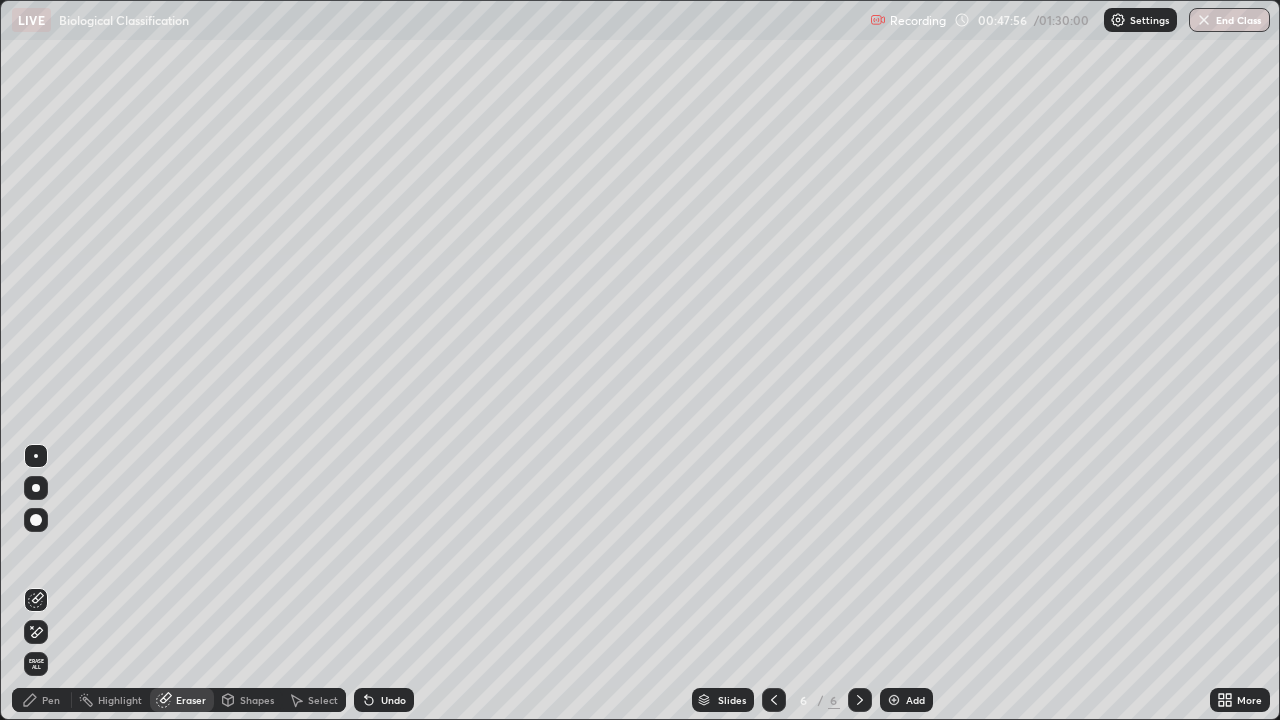 click on "Pen" at bounding box center (51, 700) 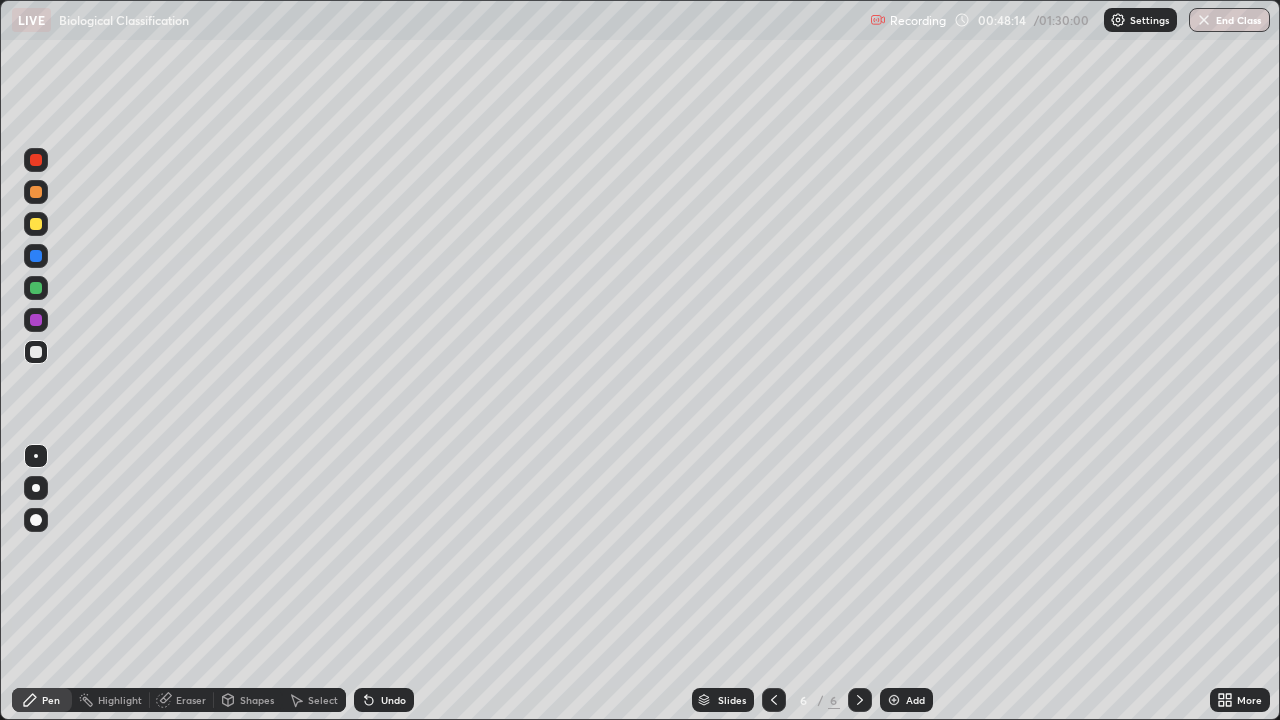 click at bounding box center (36, 288) 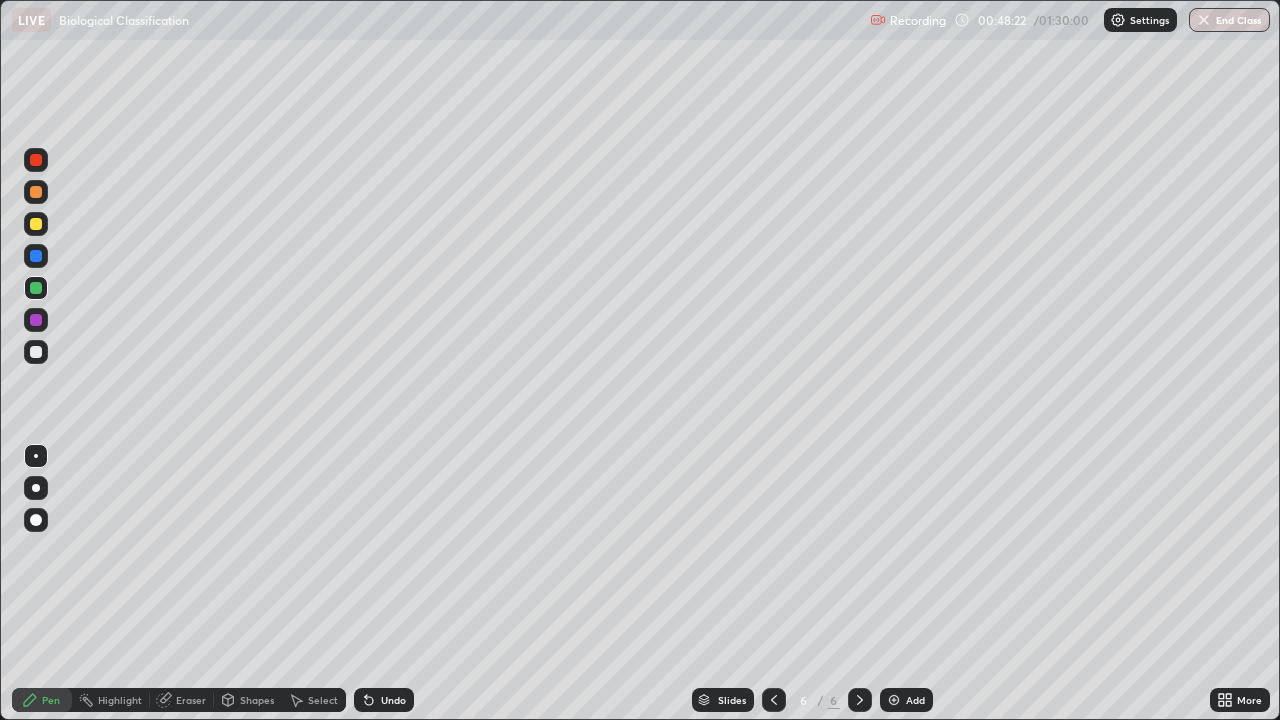 click at bounding box center [36, 352] 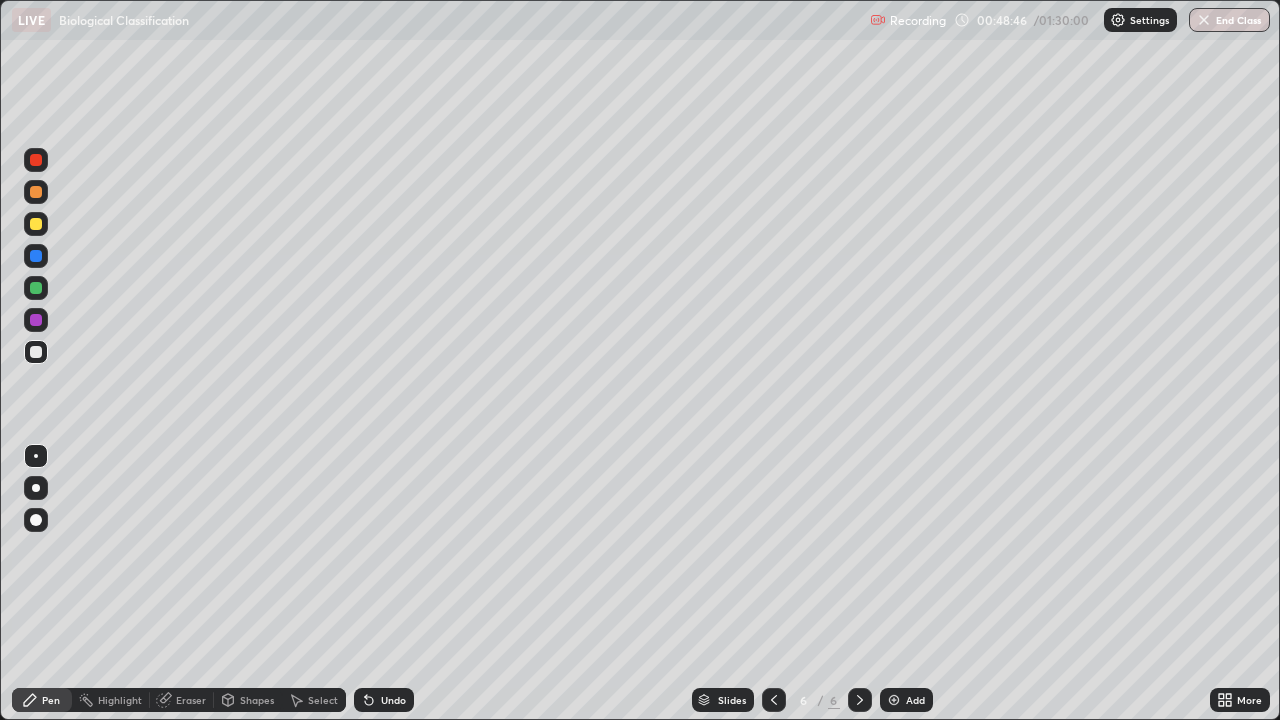 click on "Eraser" at bounding box center (182, 700) 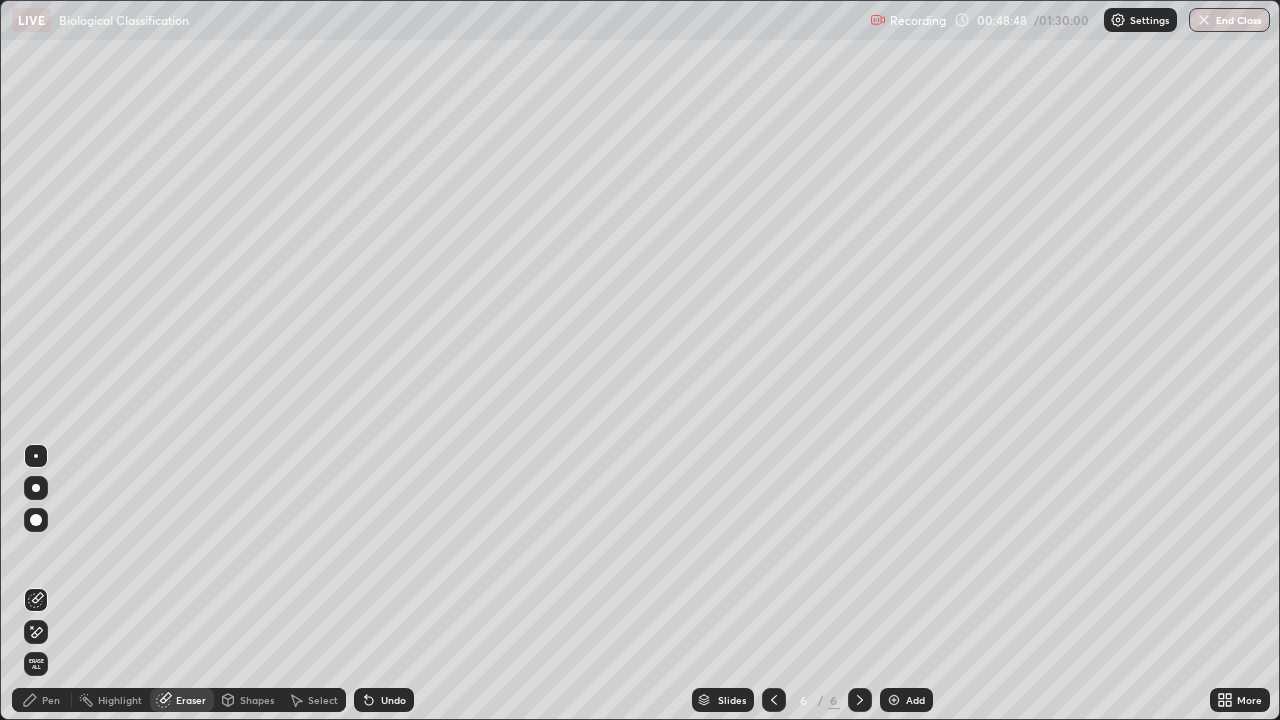 click on "Pen" at bounding box center (51, 700) 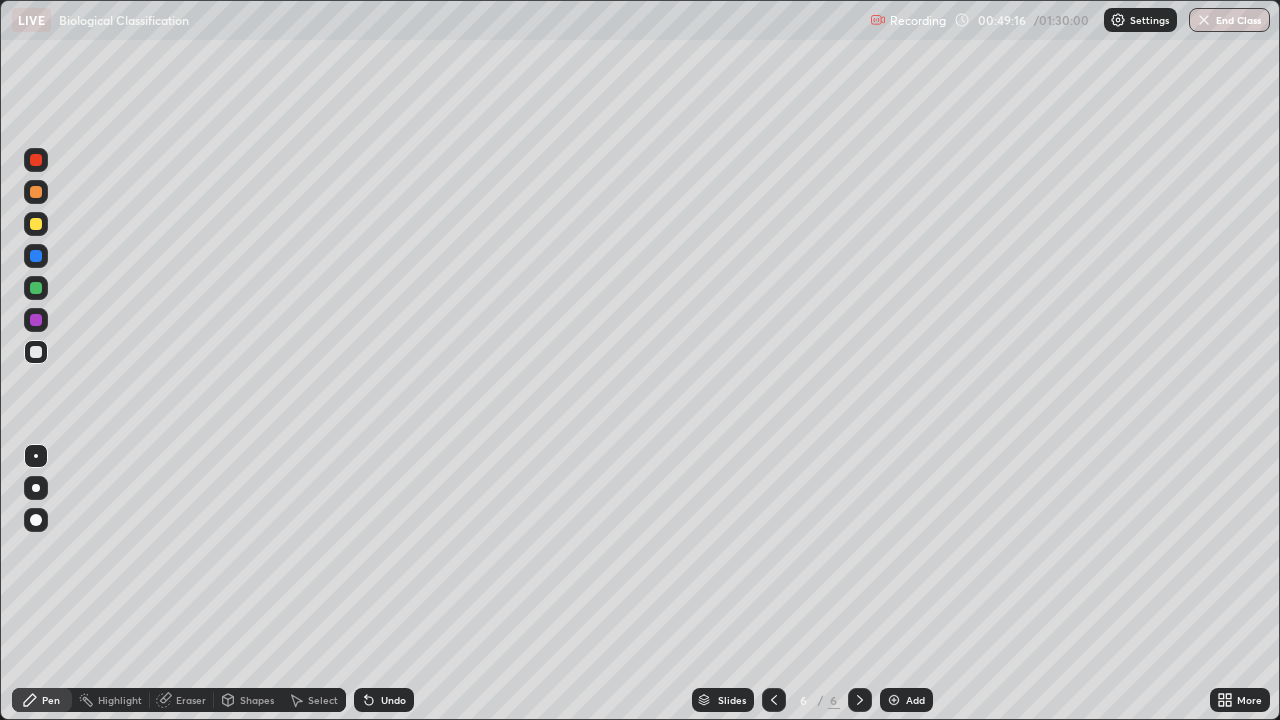 click at bounding box center [36, 224] 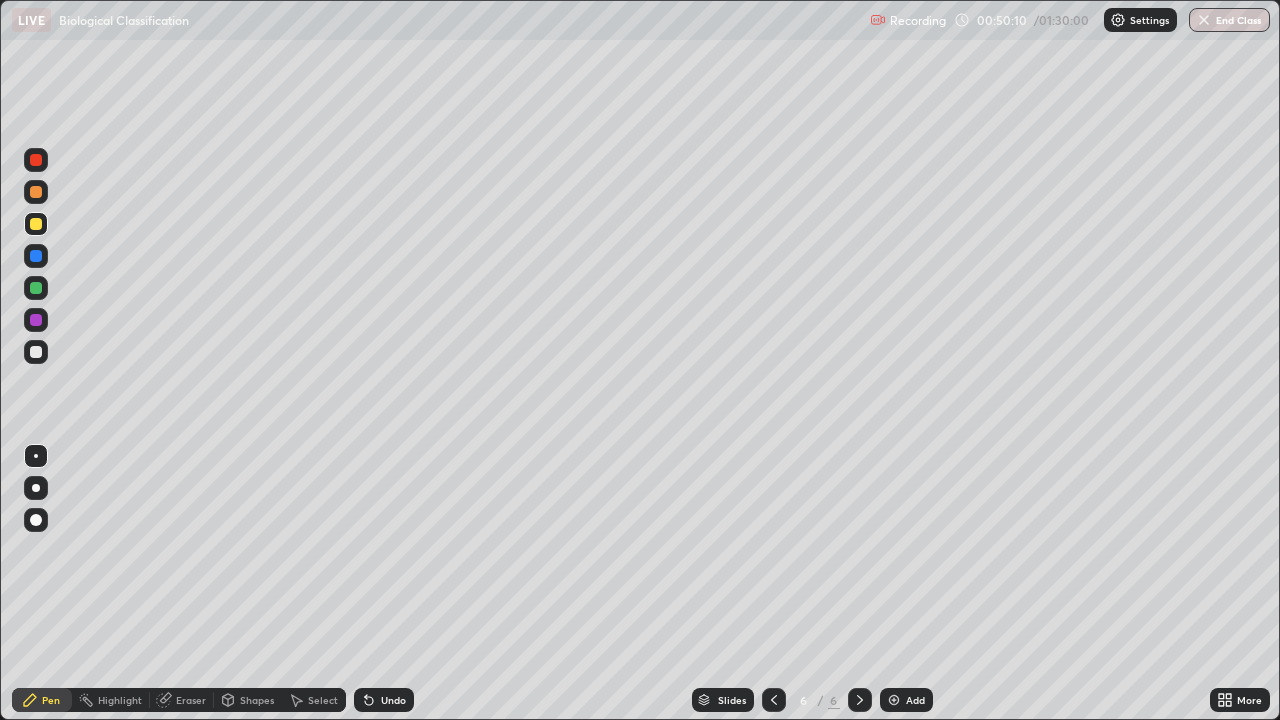 click at bounding box center (36, 320) 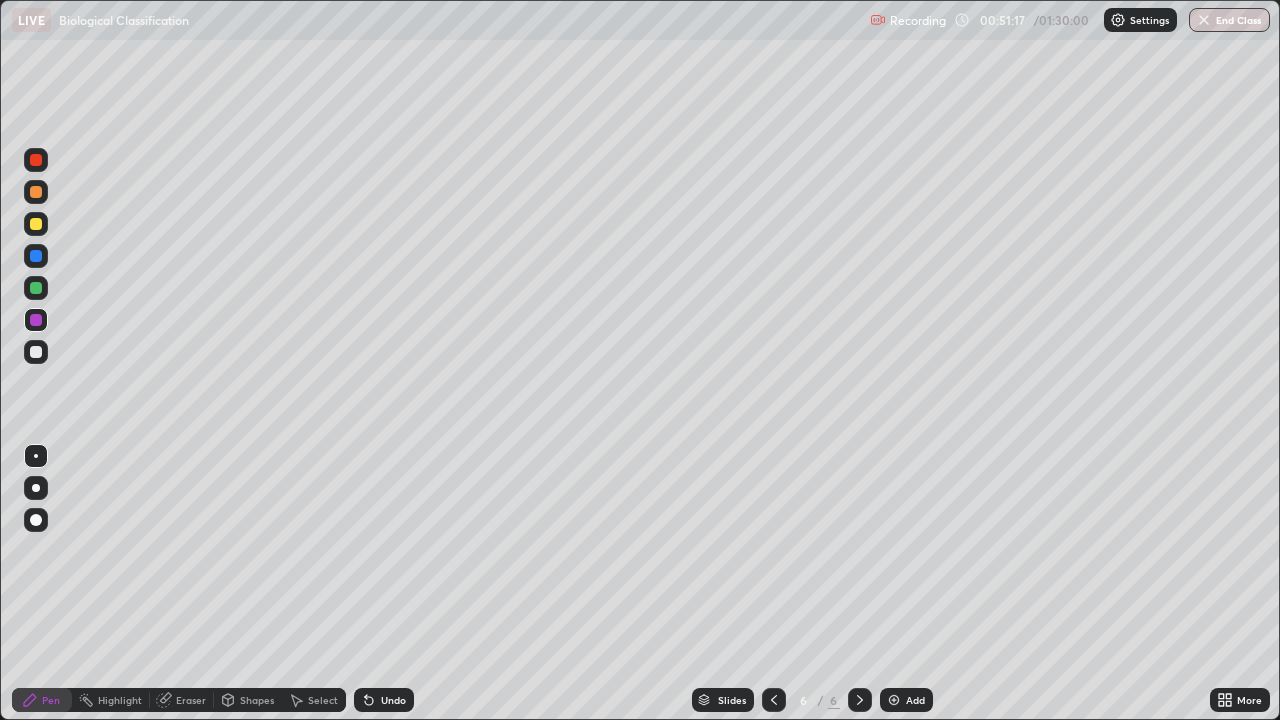 click at bounding box center (36, 352) 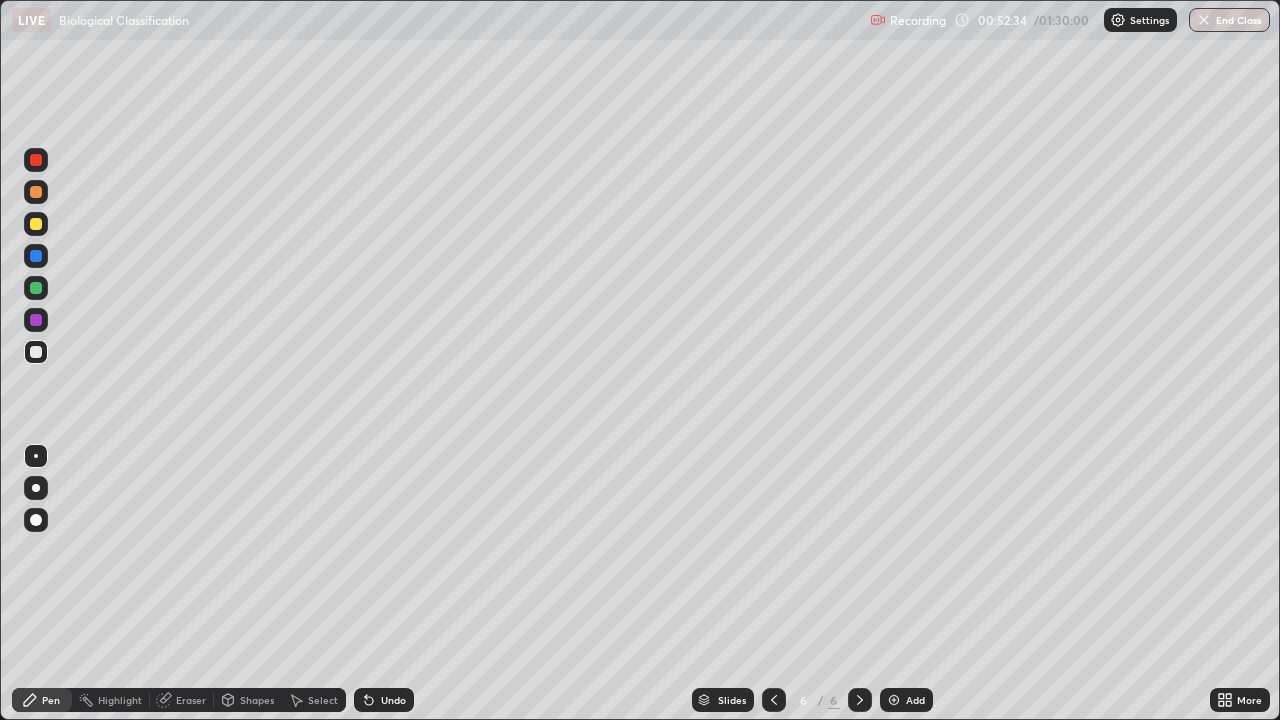 click at bounding box center [36, 288] 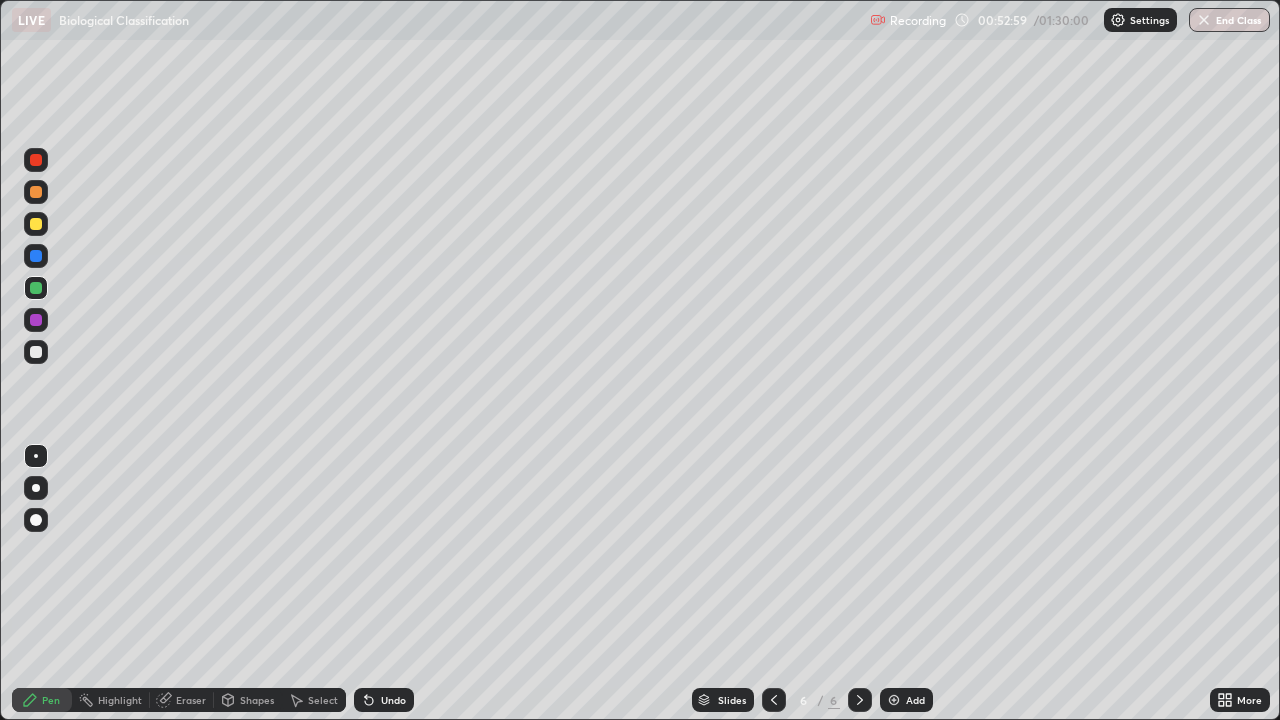 click at bounding box center [36, 224] 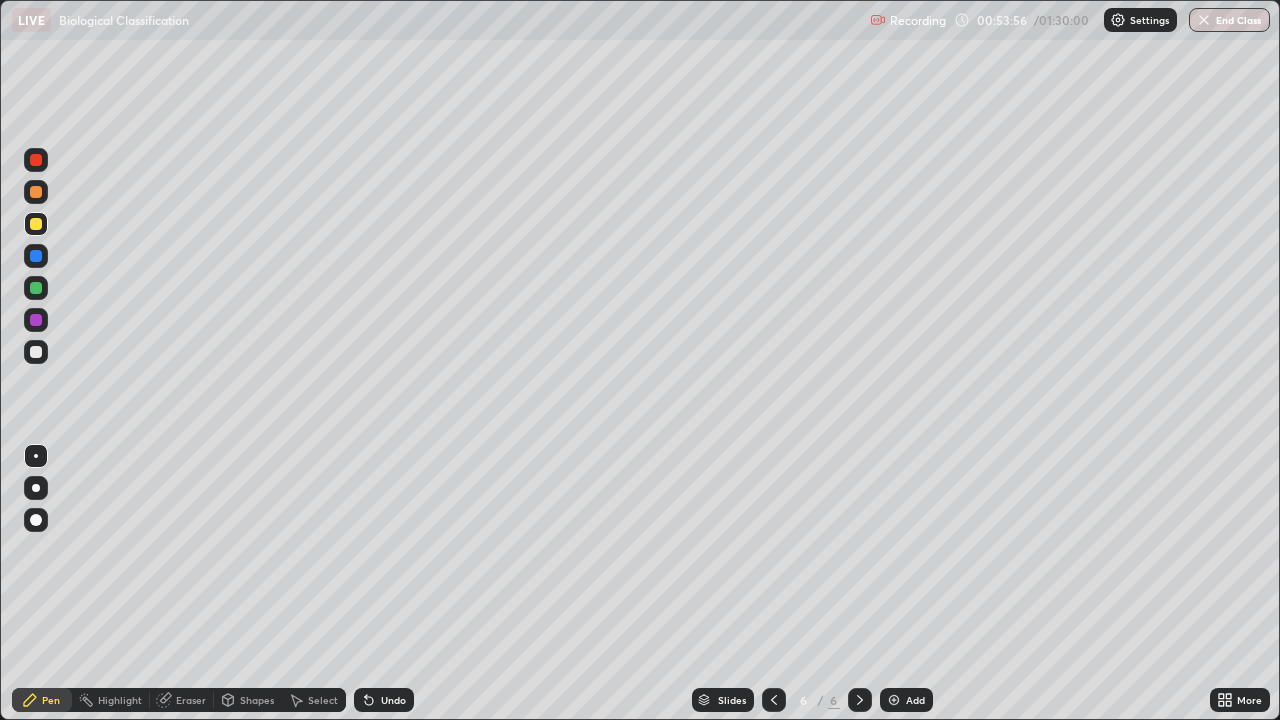 click at bounding box center [36, 288] 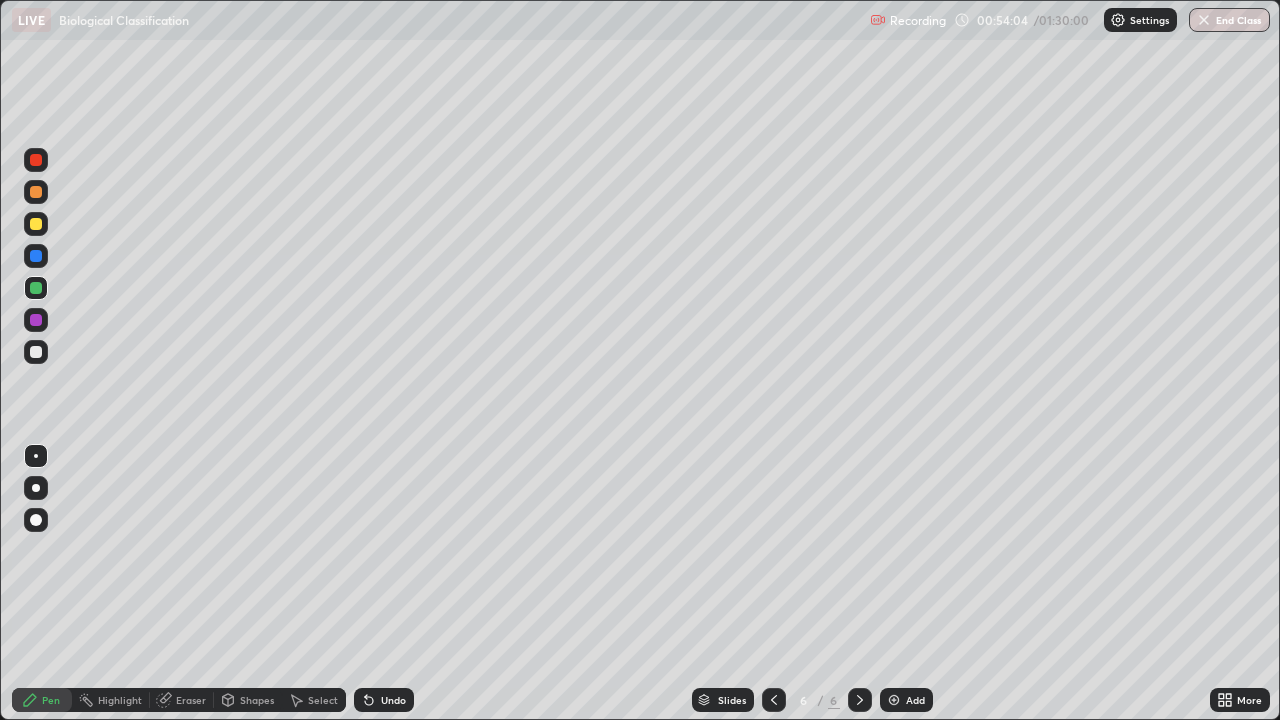 click at bounding box center [36, 352] 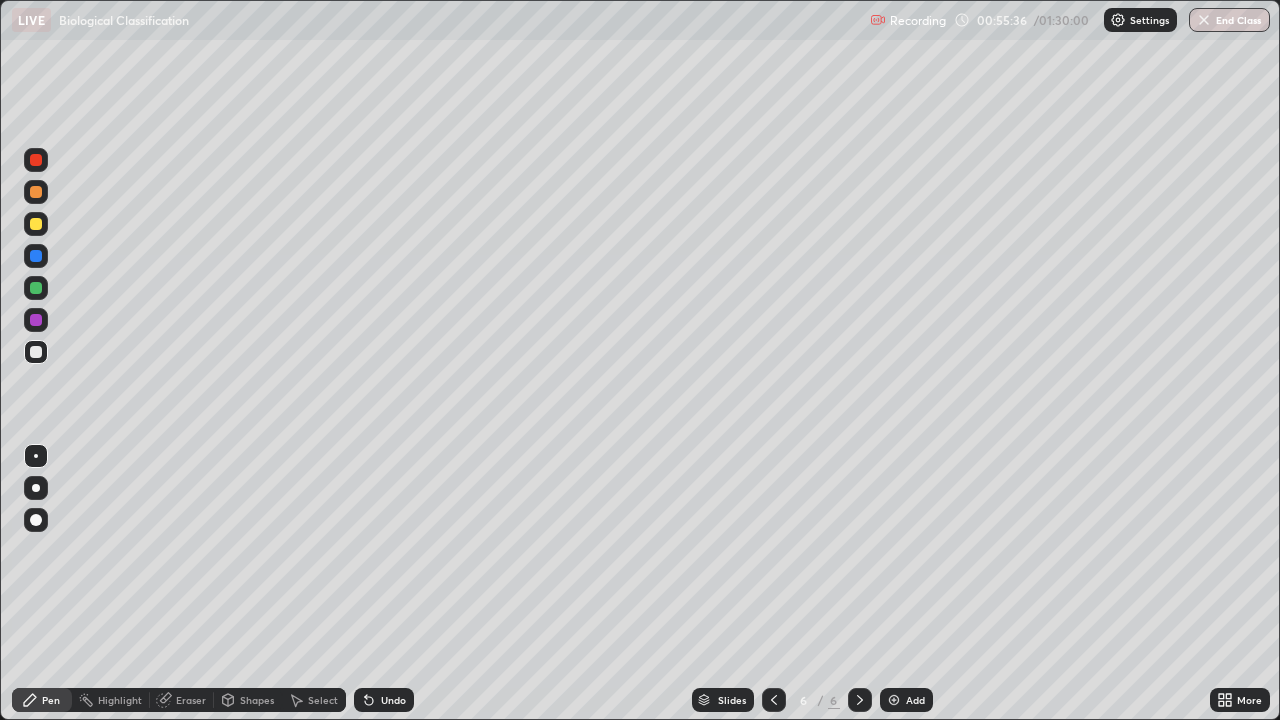 click on "Eraser" at bounding box center [191, 700] 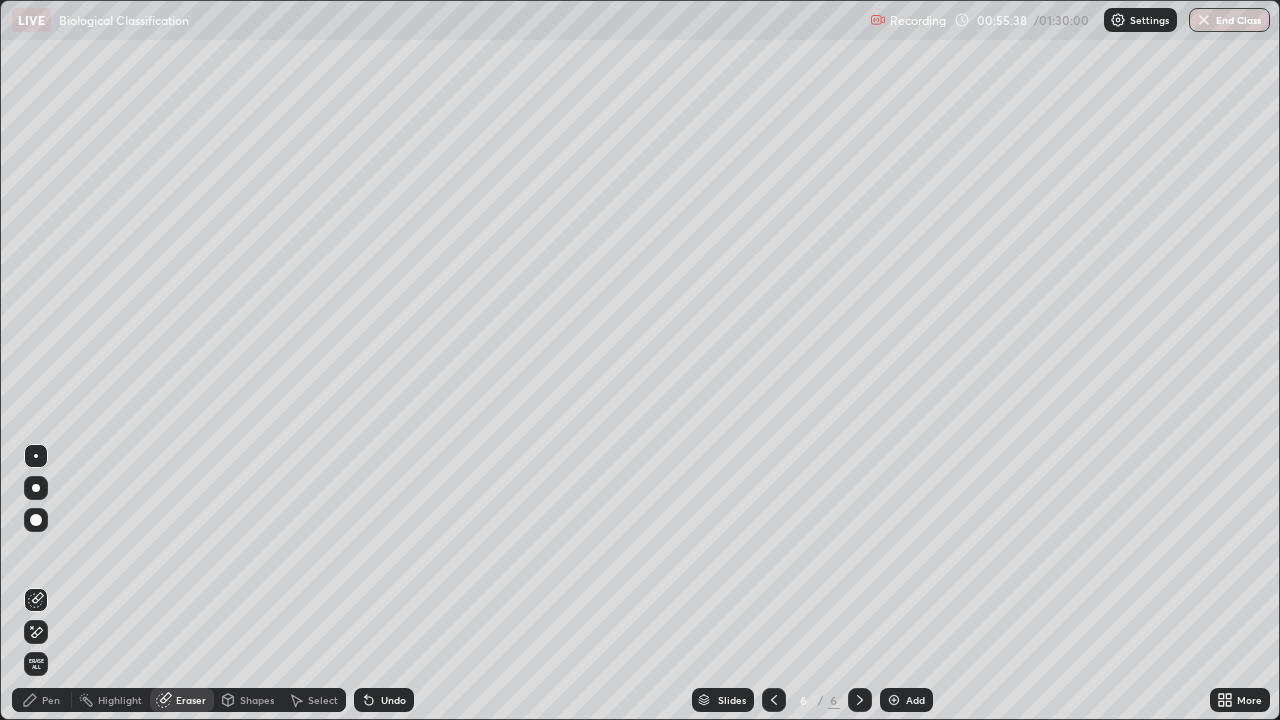 click on "Pen" at bounding box center (51, 700) 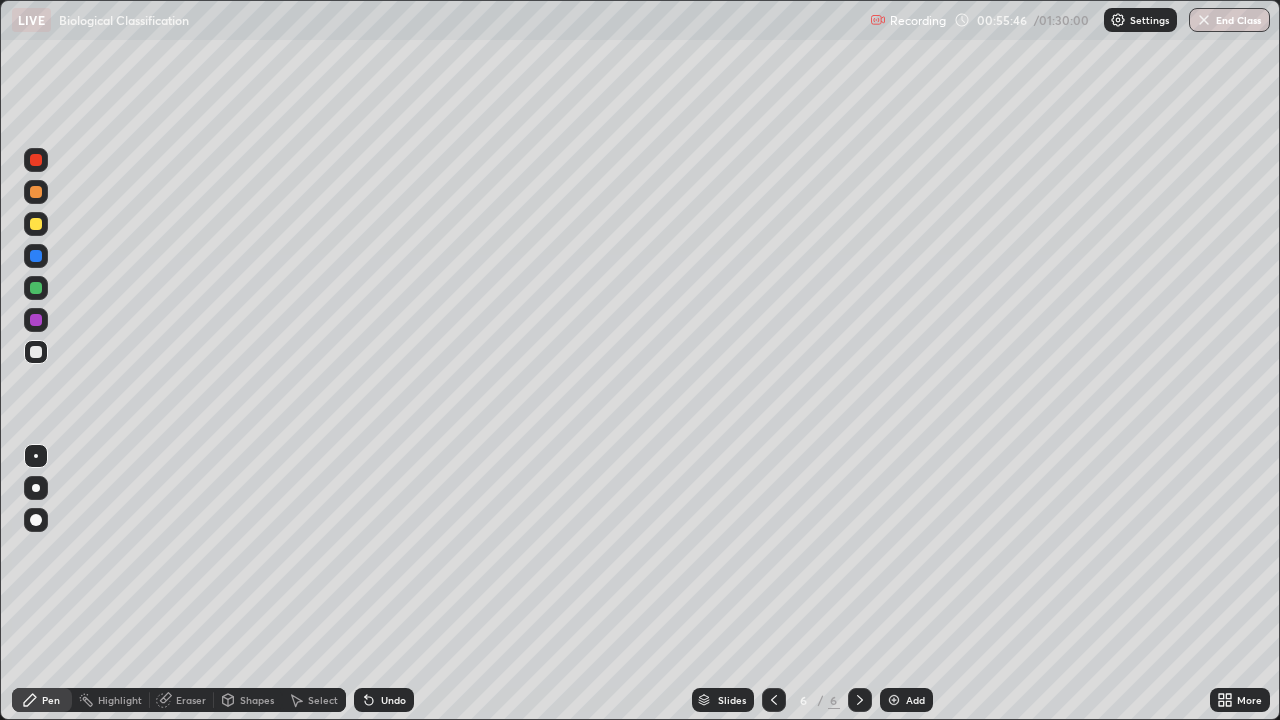 click on "More" at bounding box center [1249, 700] 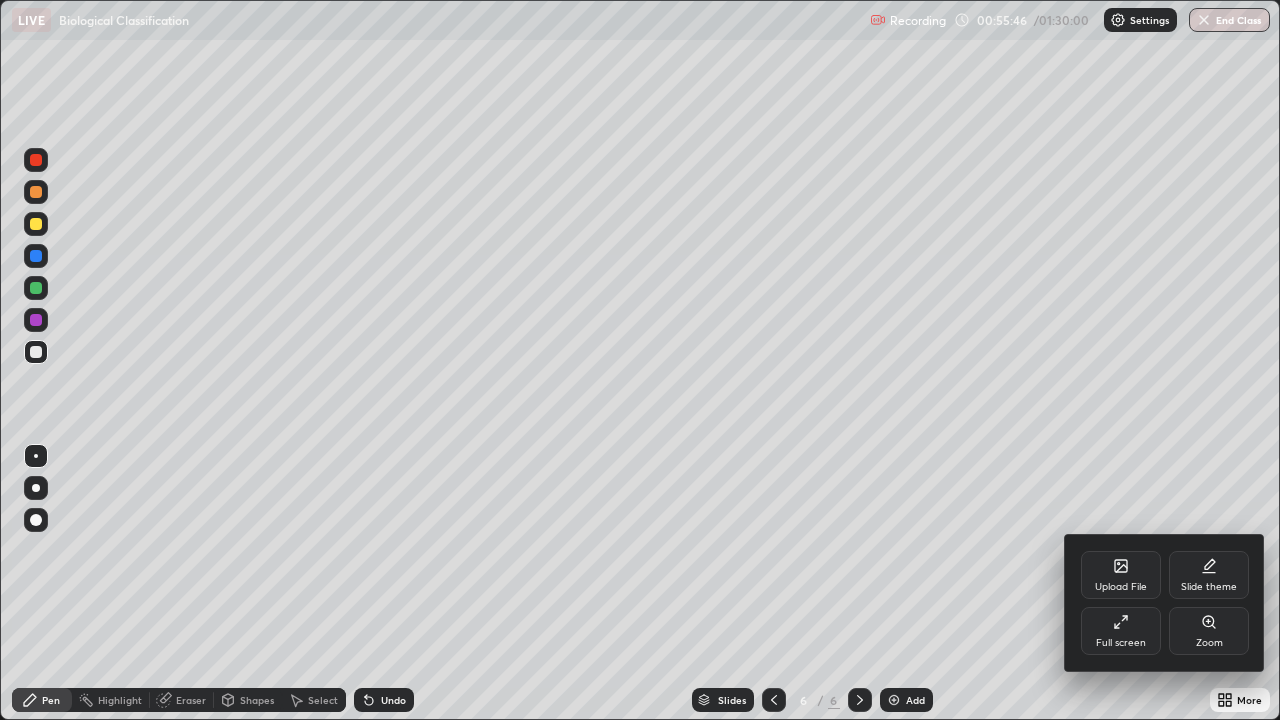 click on "Full screen" at bounding box center [1121, 631] 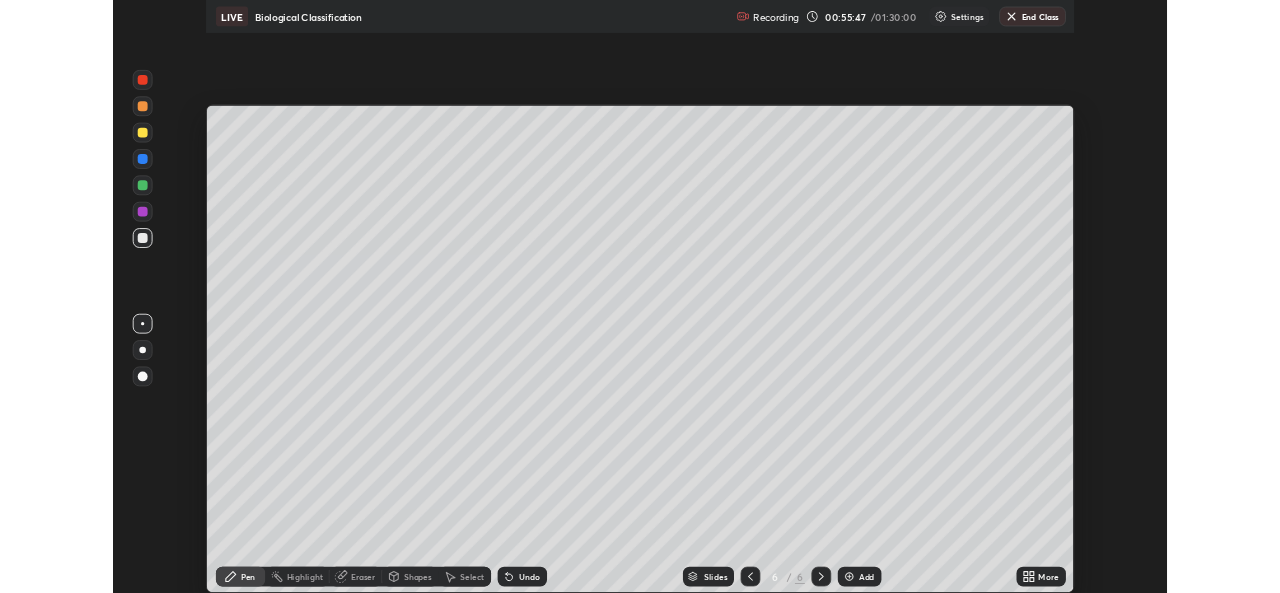 scroll, scrollTop: 593, scrollLeft: 1280, axis: both 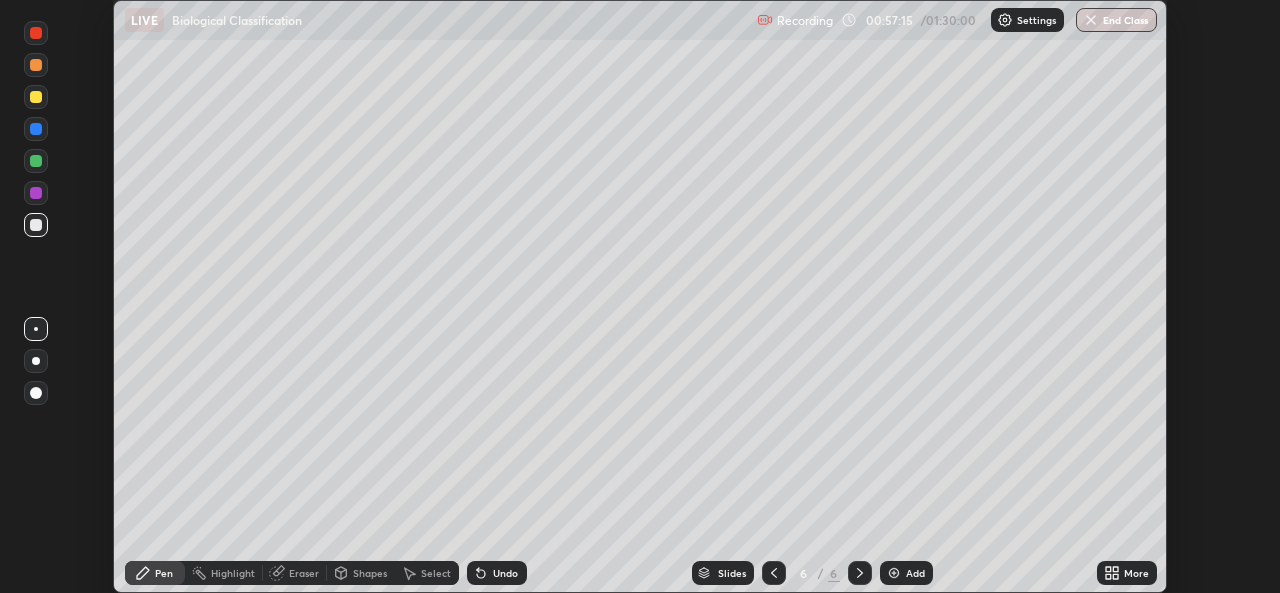 click on "More" at bounding box center (1136, 573) 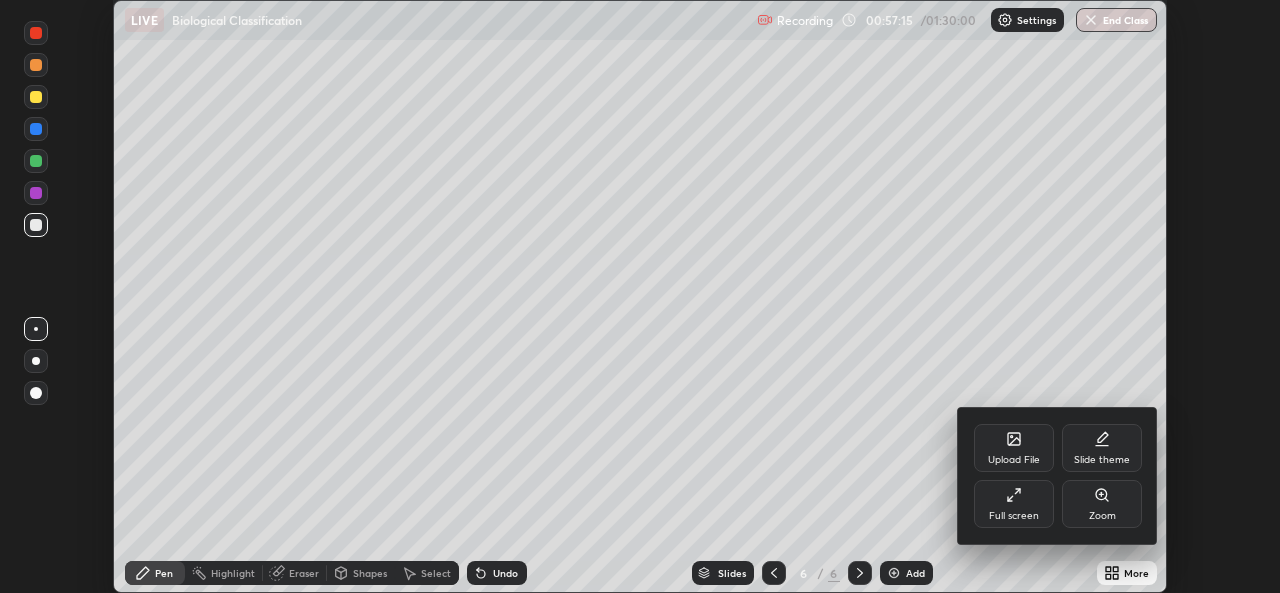 click on "Full screen" at bounding box center [1014, 504] 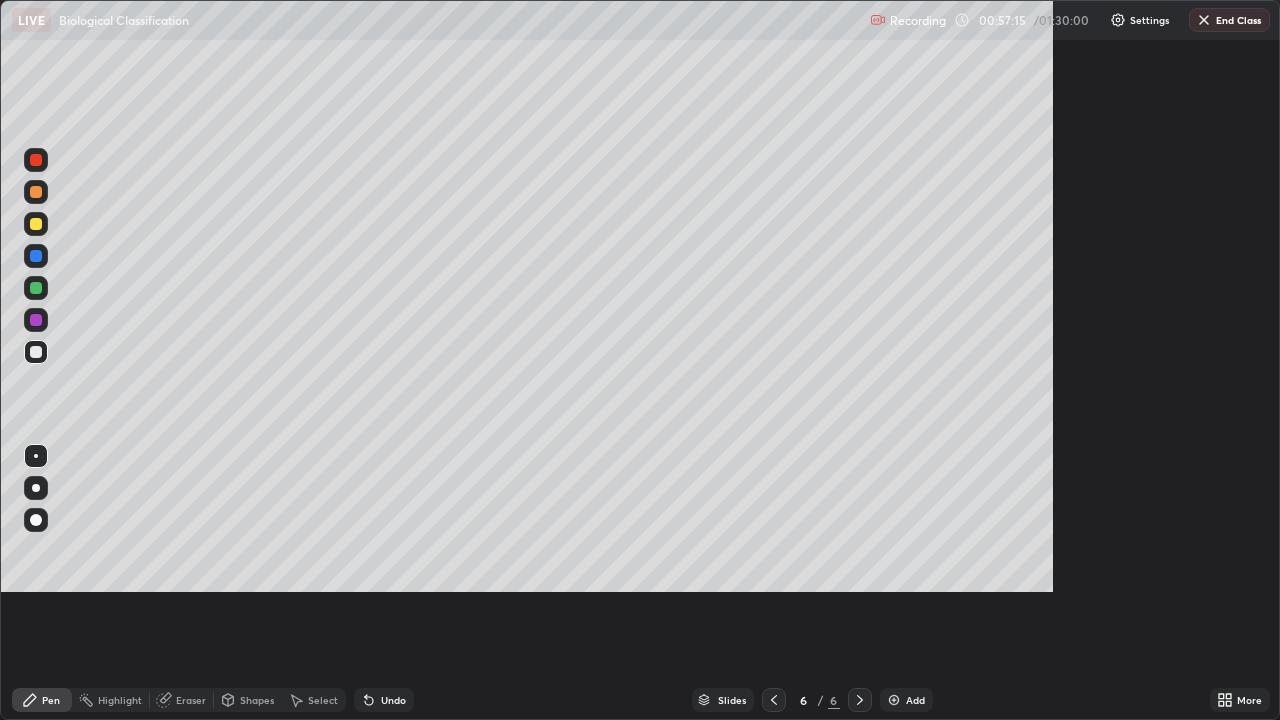 scroll, scrollTop: 99280, scrollLeft: 98720, axis: both 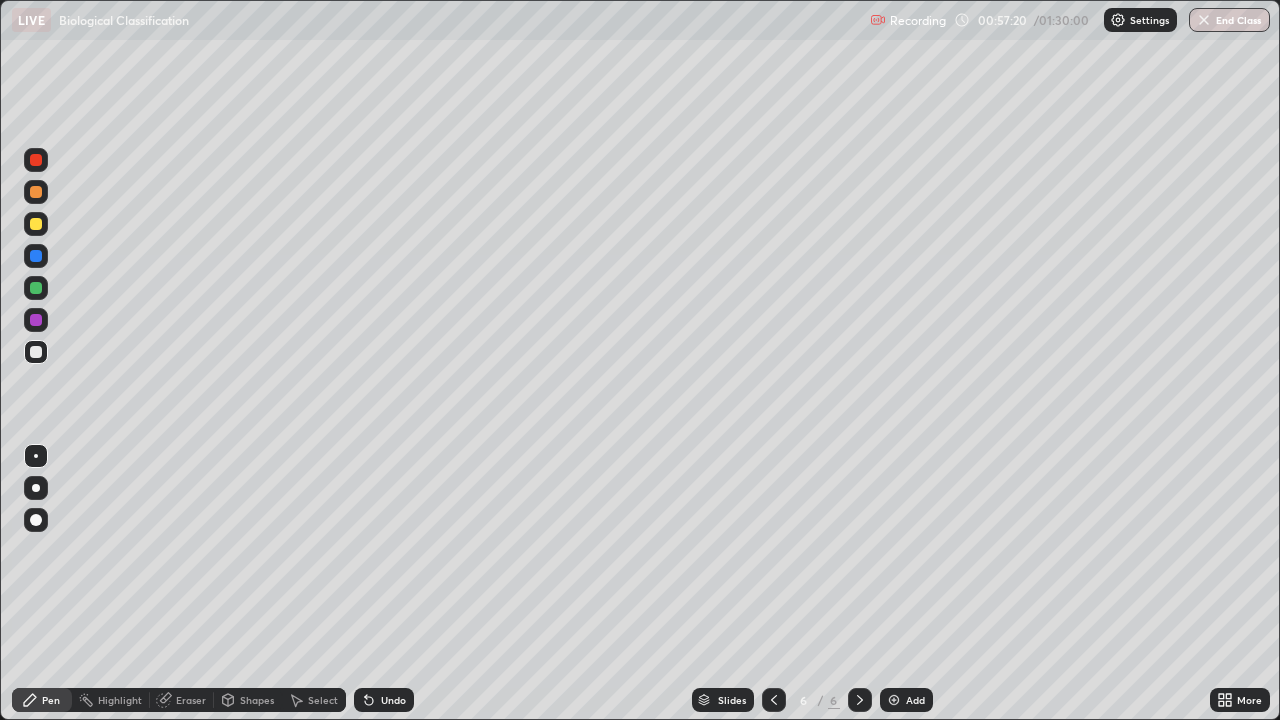 click at bounding box center [36, 288] 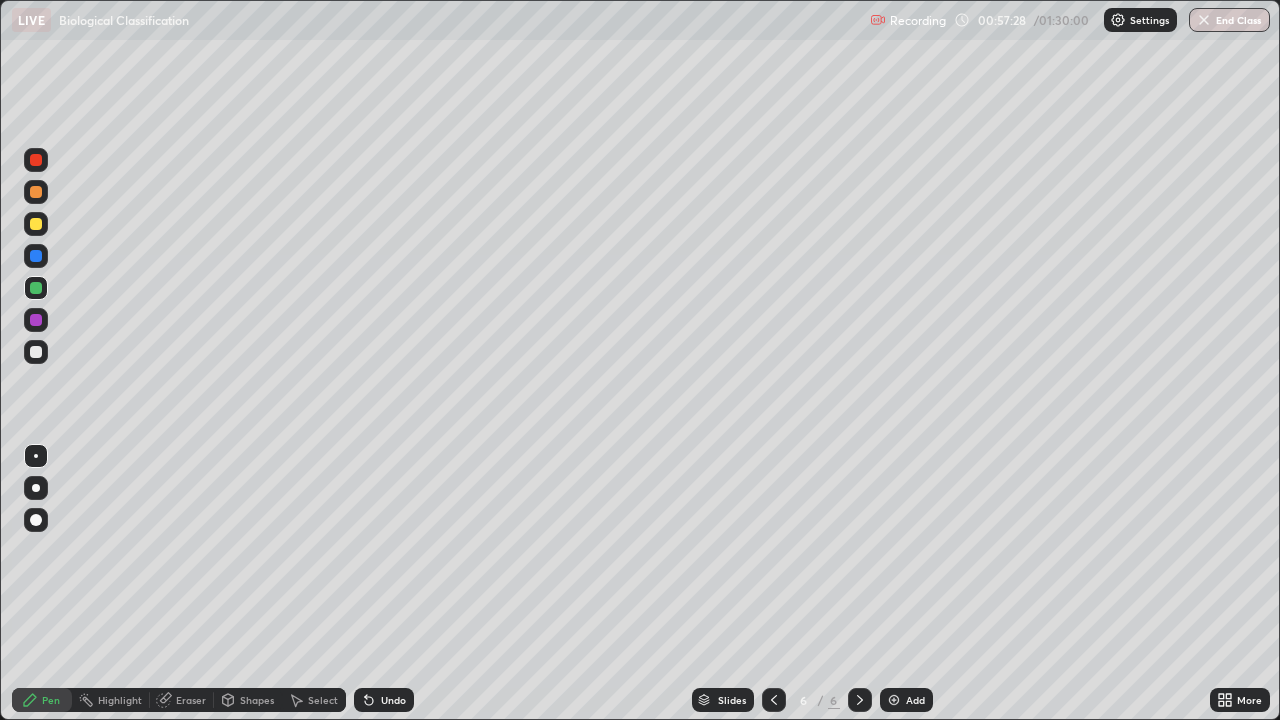 click at bounding box center (36, 352) 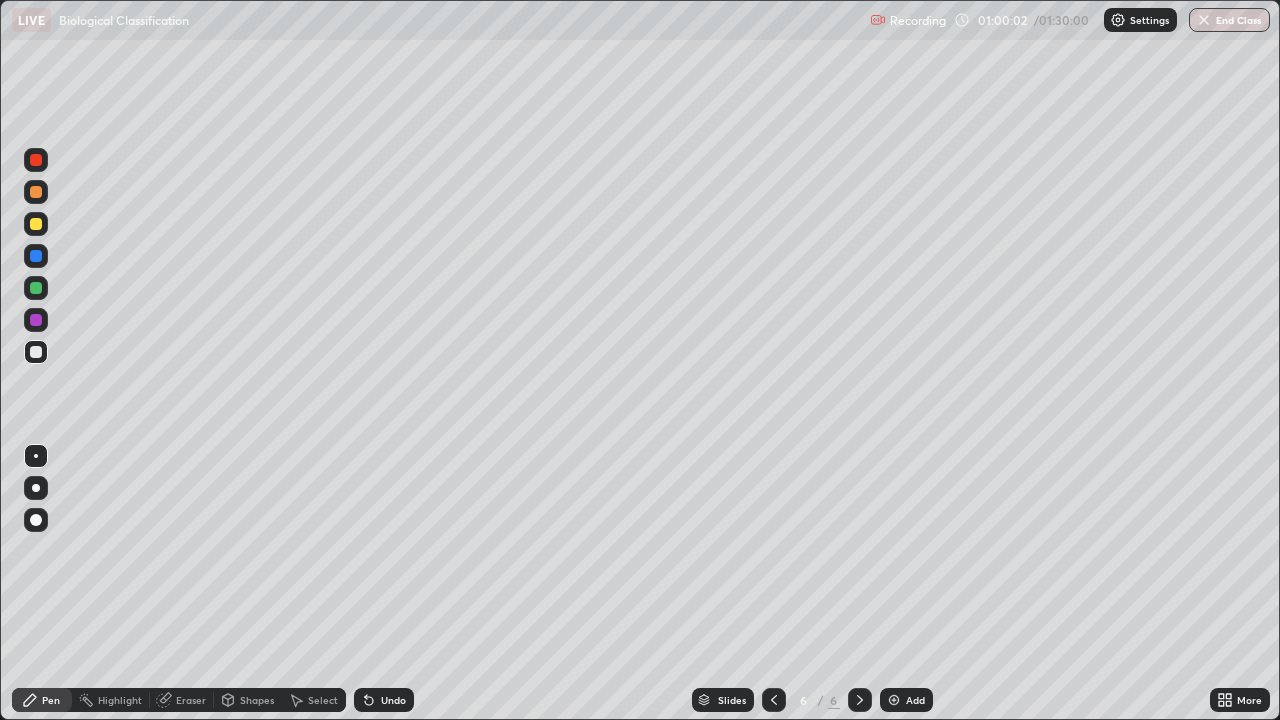 click 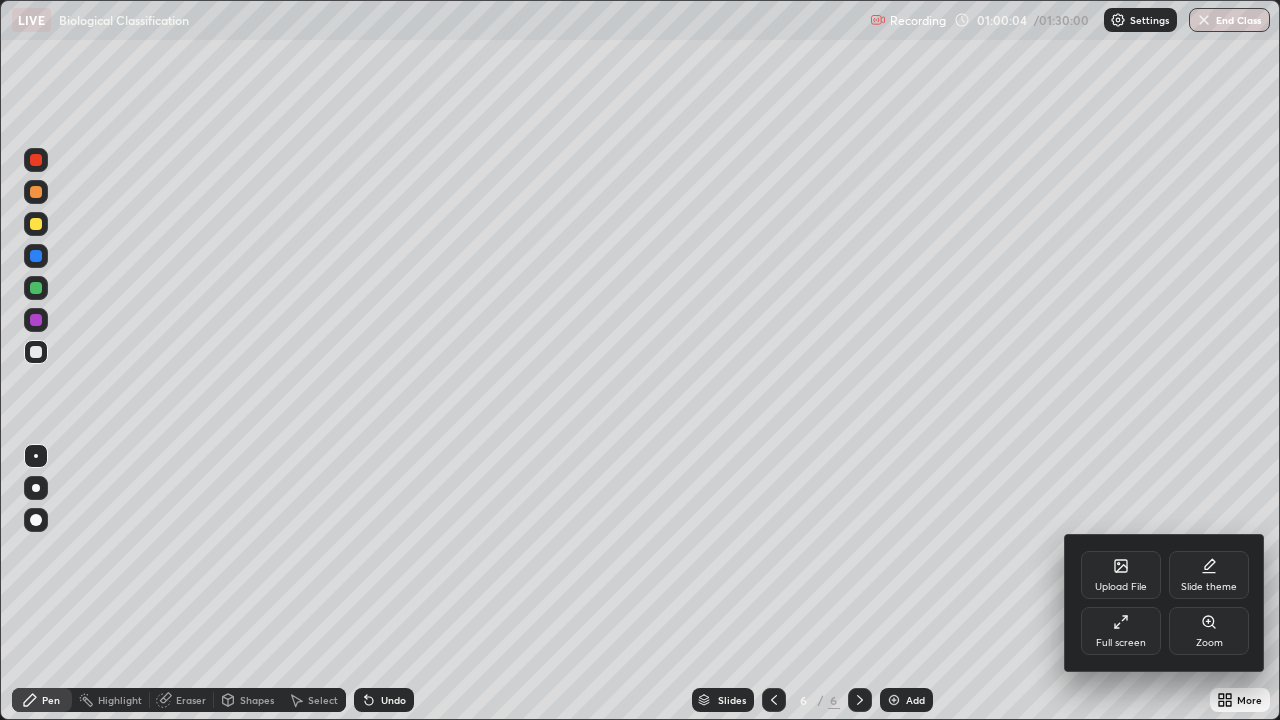 click on "Zoom" at bounding box center [1209, 631] 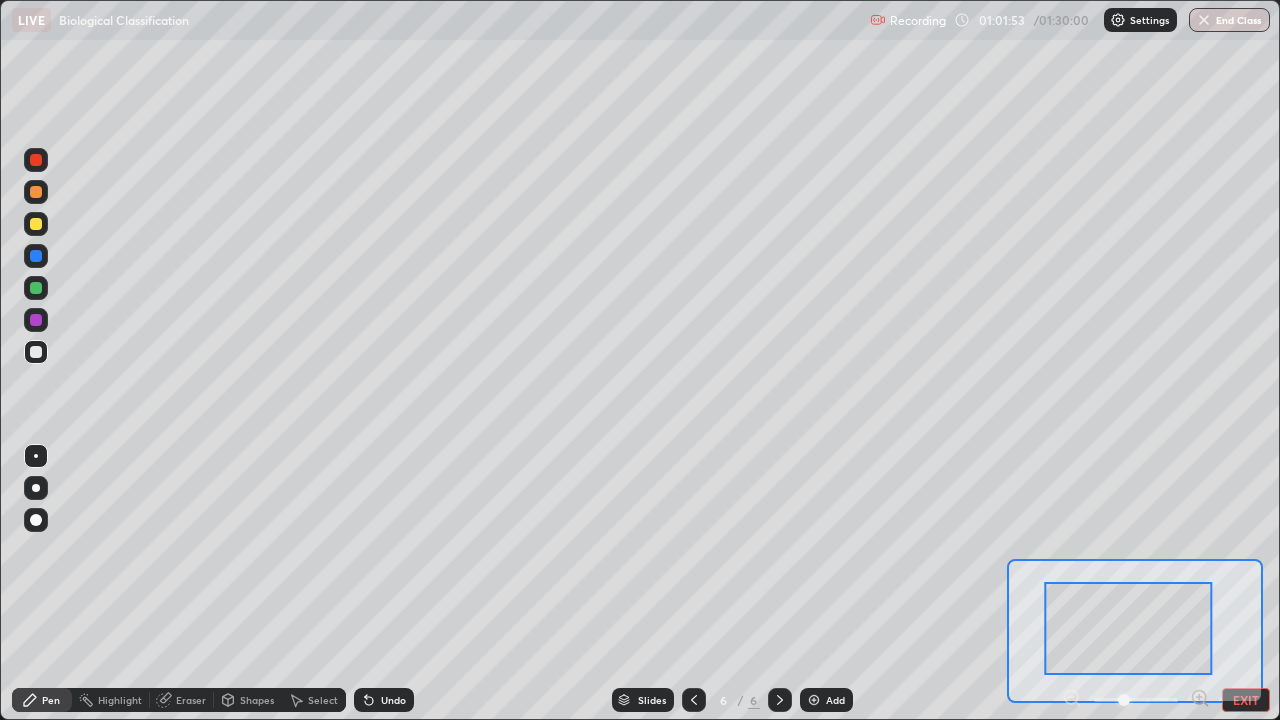 click on "EXIT" at bounding box center [1246, 700] 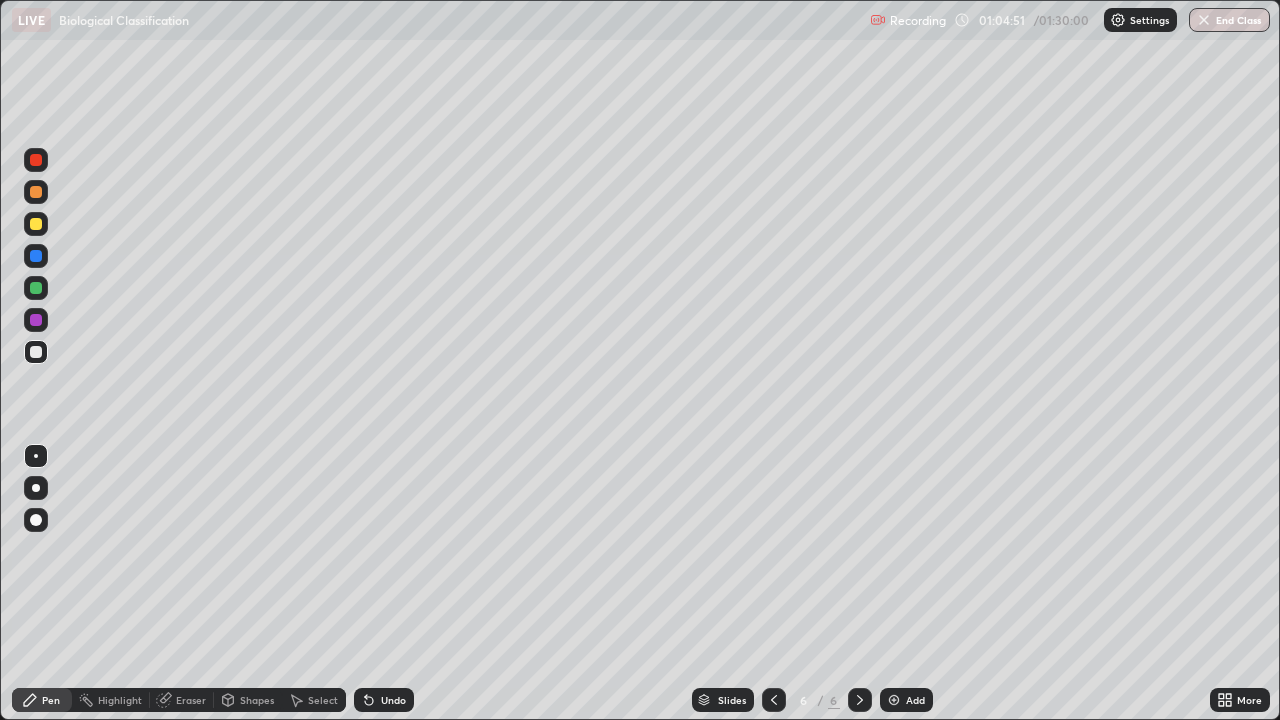 click 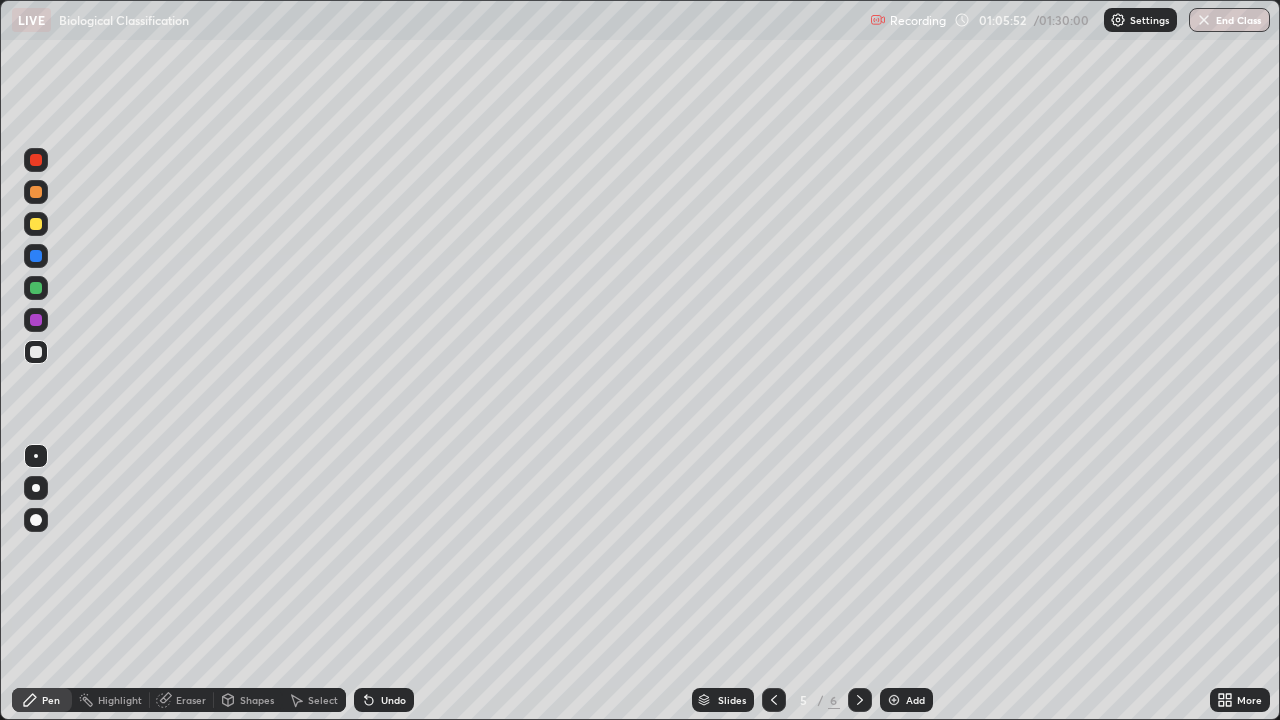 click 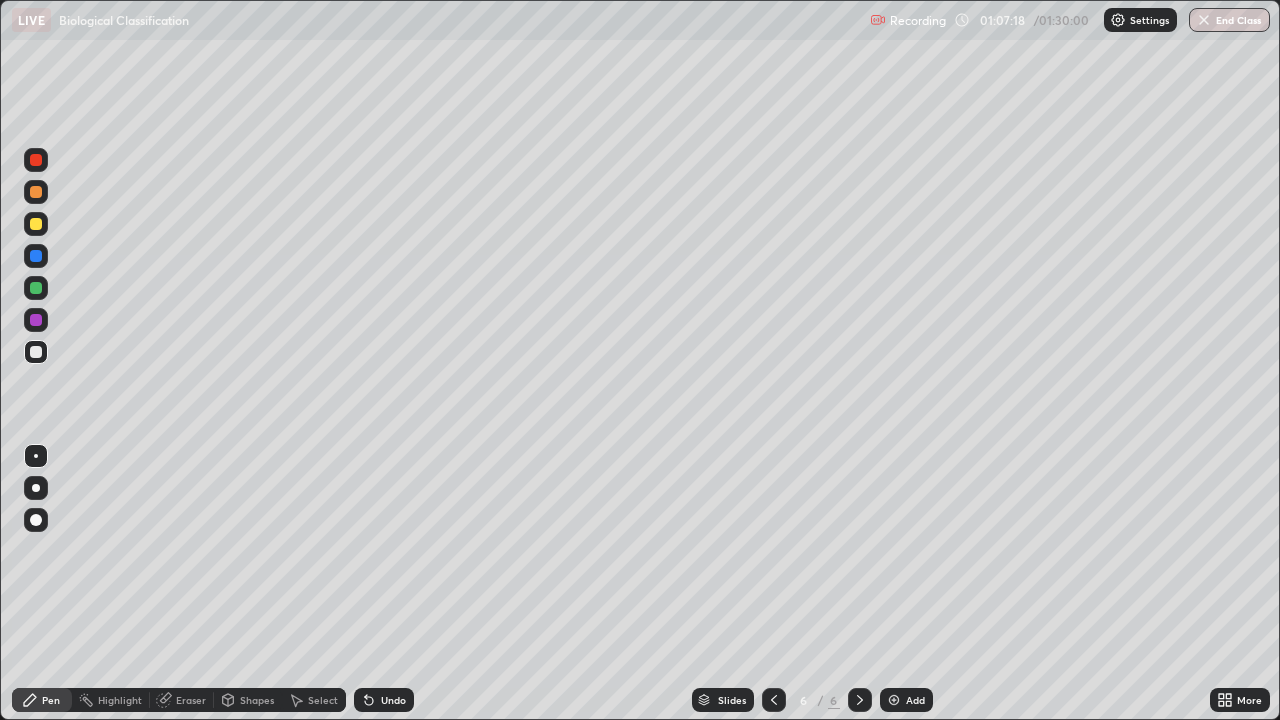 click on "End Class" at bounding box center [1229, 20] 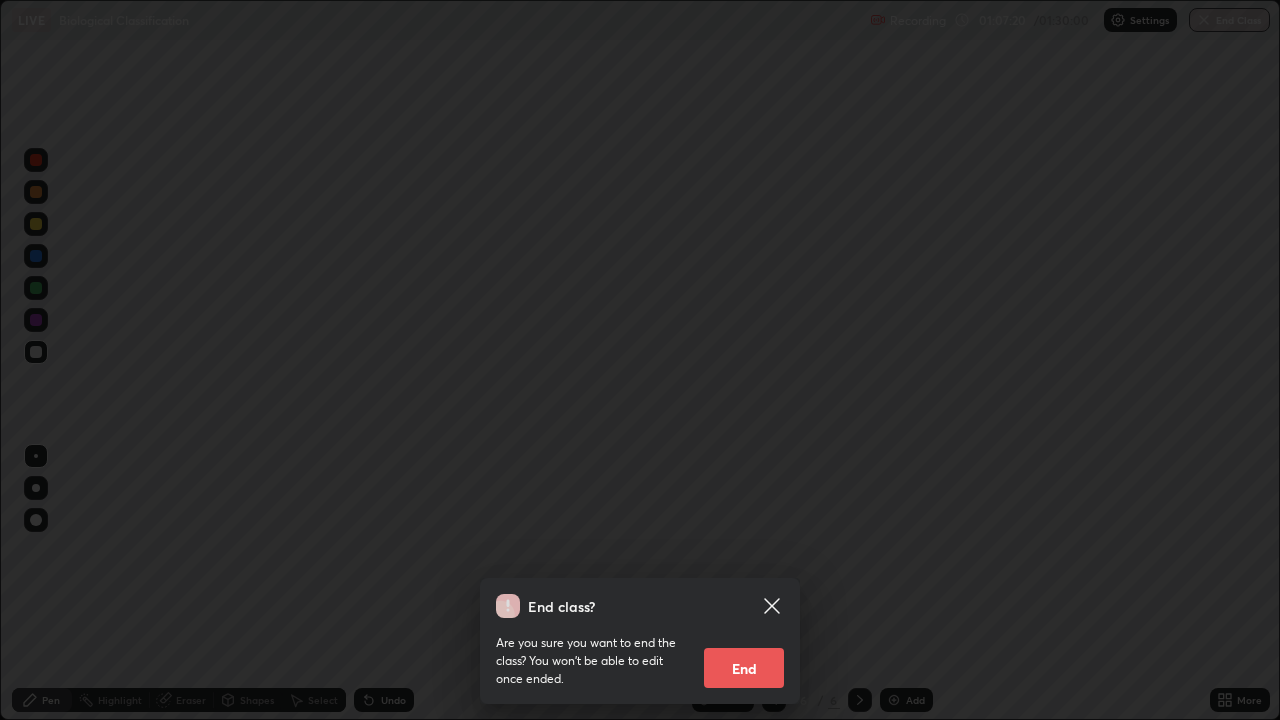 click on "End" at bounding box center [744, 668] 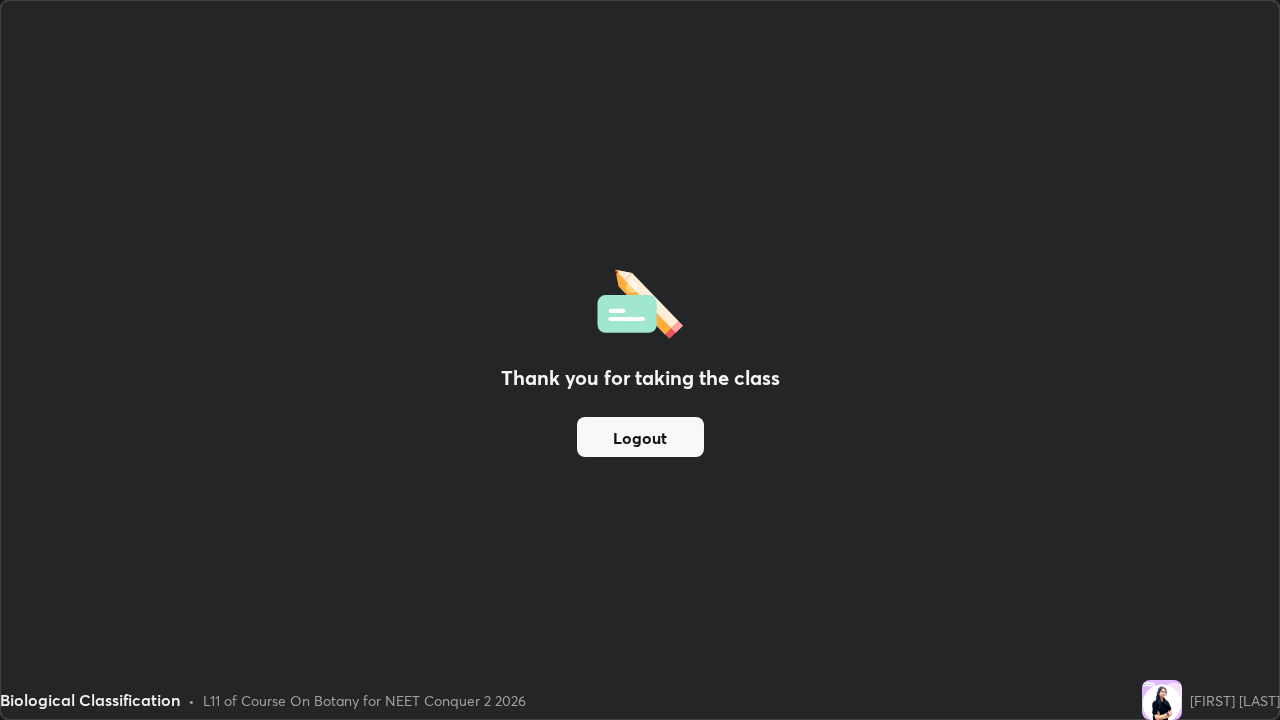 click on "Logout" at bounding box center [640, 437] 